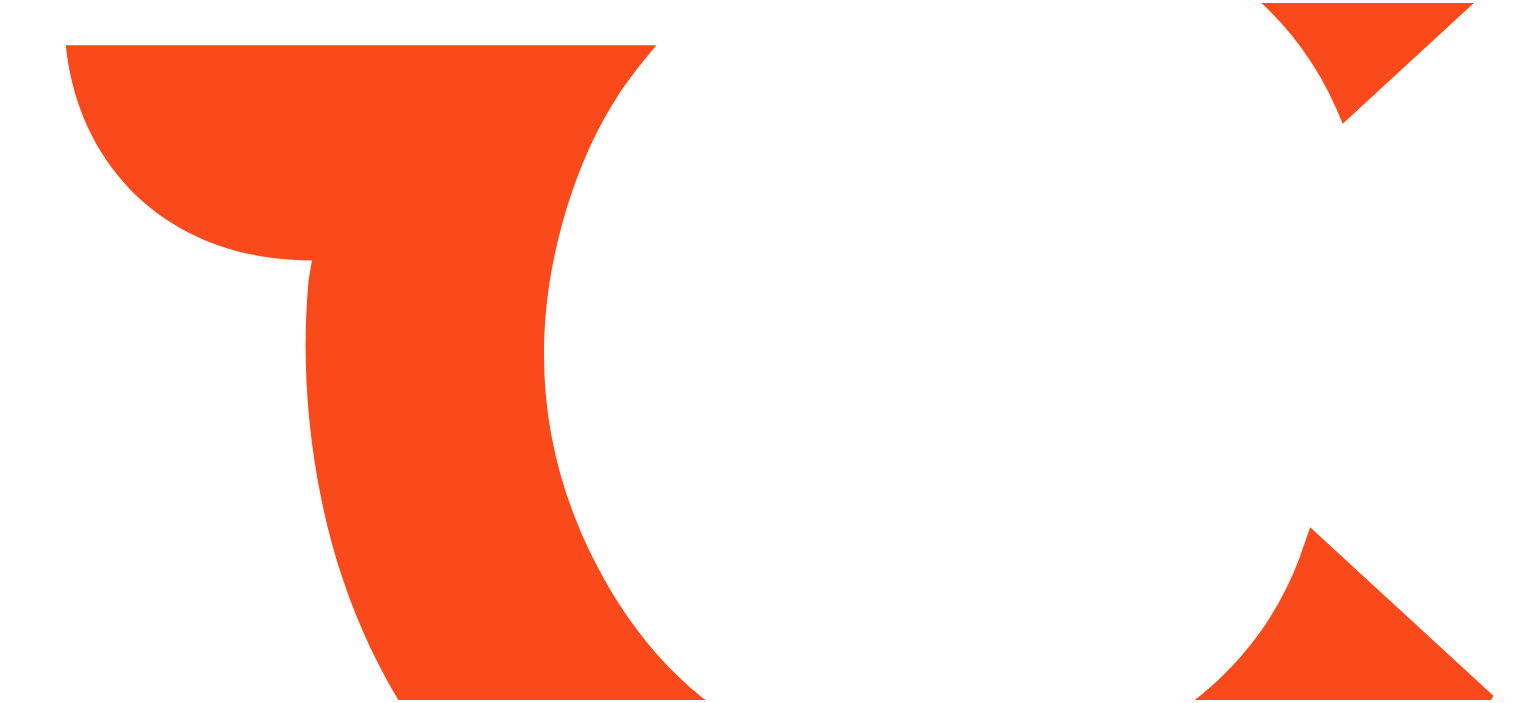 scroll, scrollTop: 0, scrollLeft: 0, axis: both 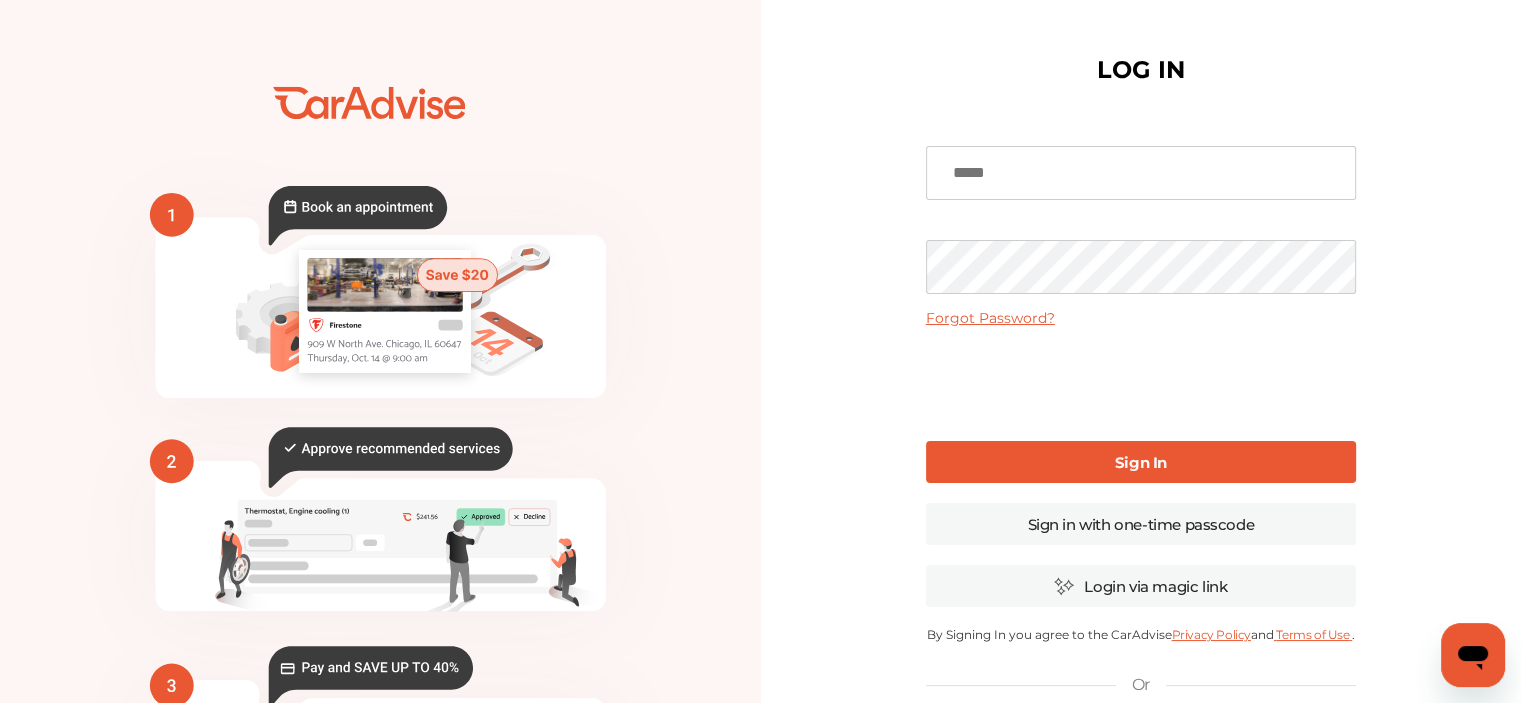 type on "**********" 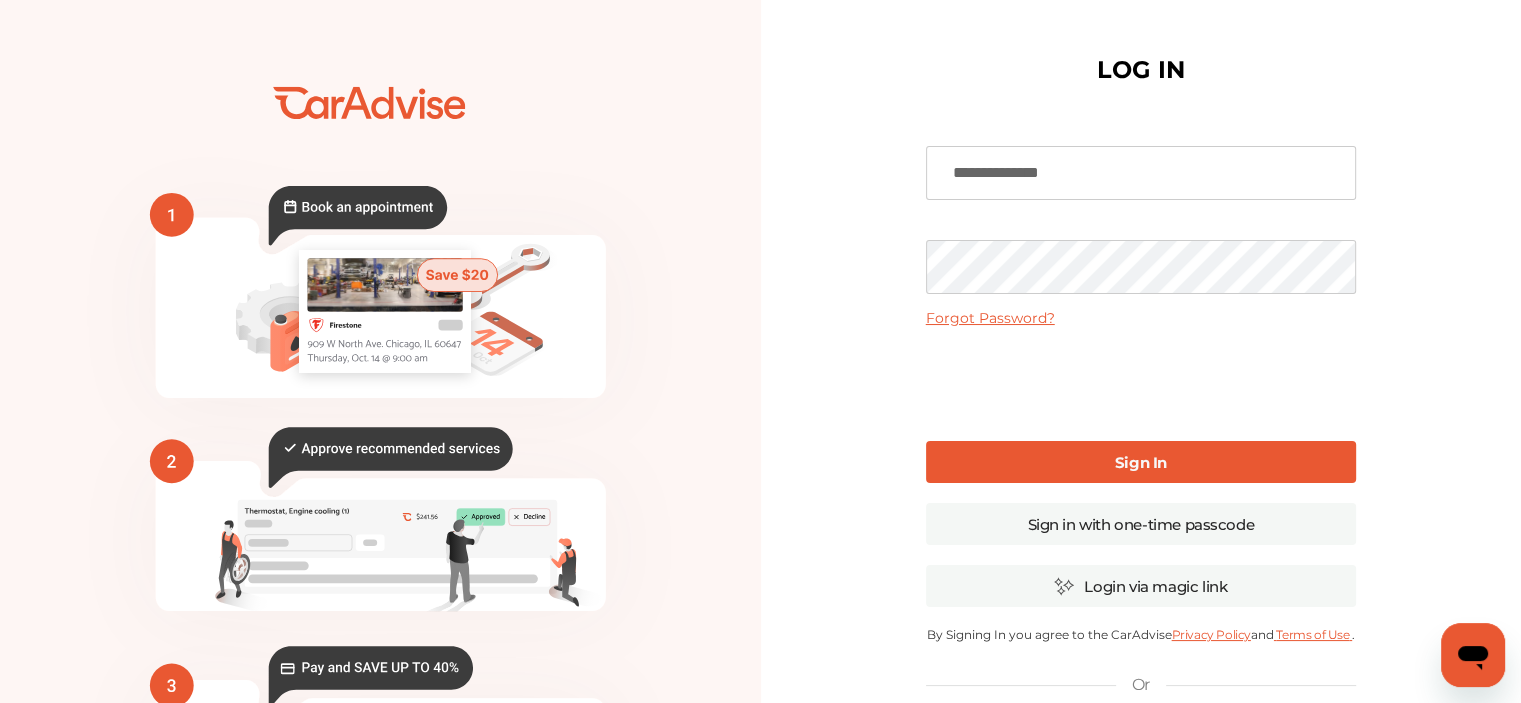 click on "Sign In" at bounding box center (1141, 462) 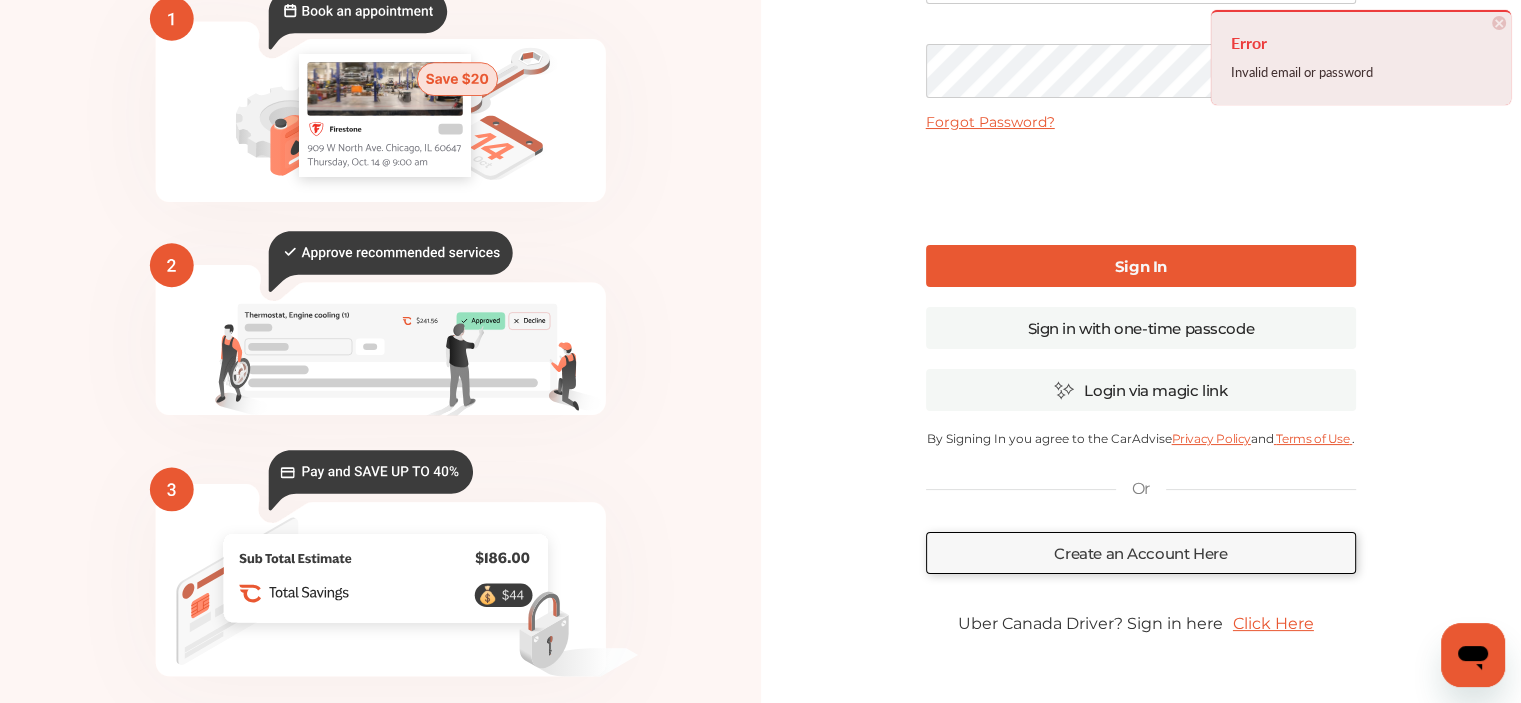 scroll, scrollTop: 200, scrollLeft: 0, axis: vertical 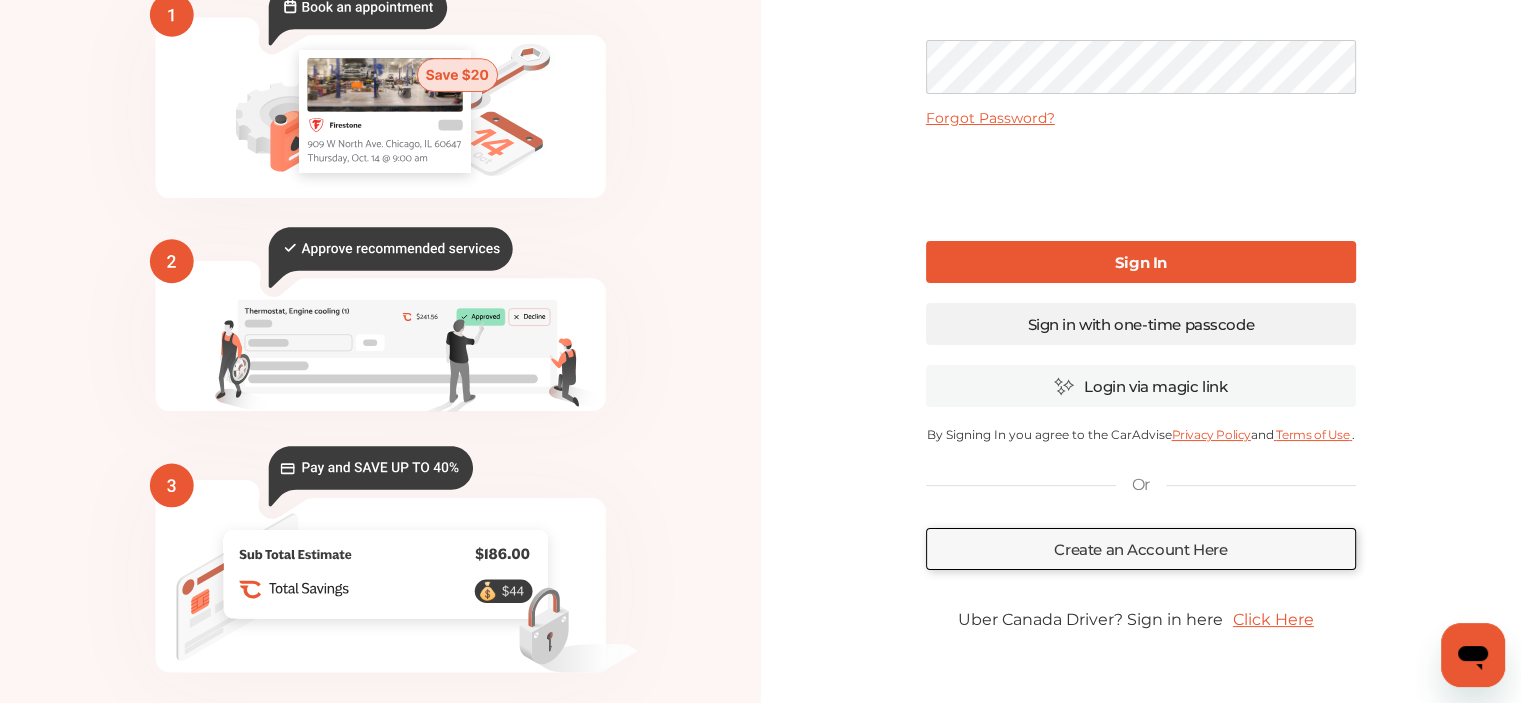click on "Sign in with one-time passcode" at bounding box center (1141, 324) 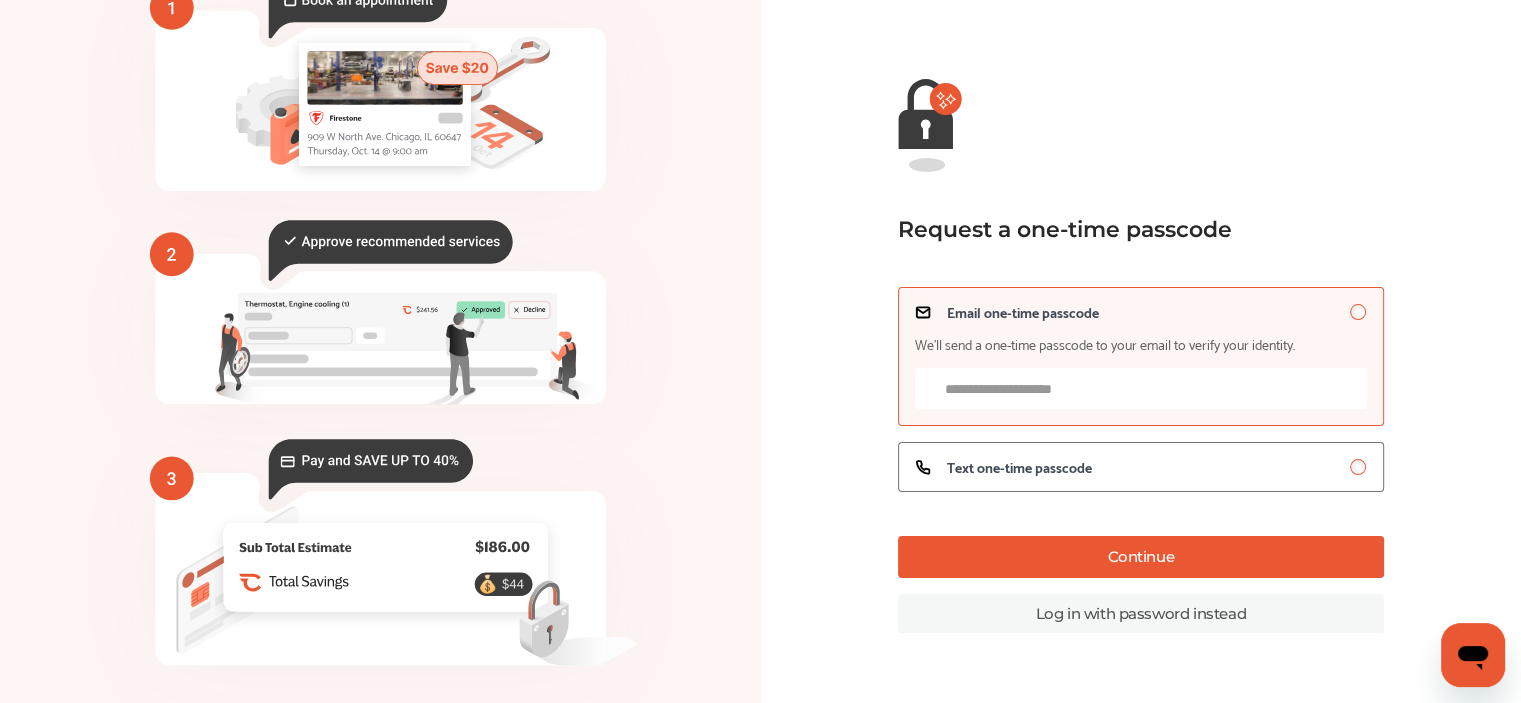 scroll, scrollTop: 200, scrollLeft: 0, axis: vertical 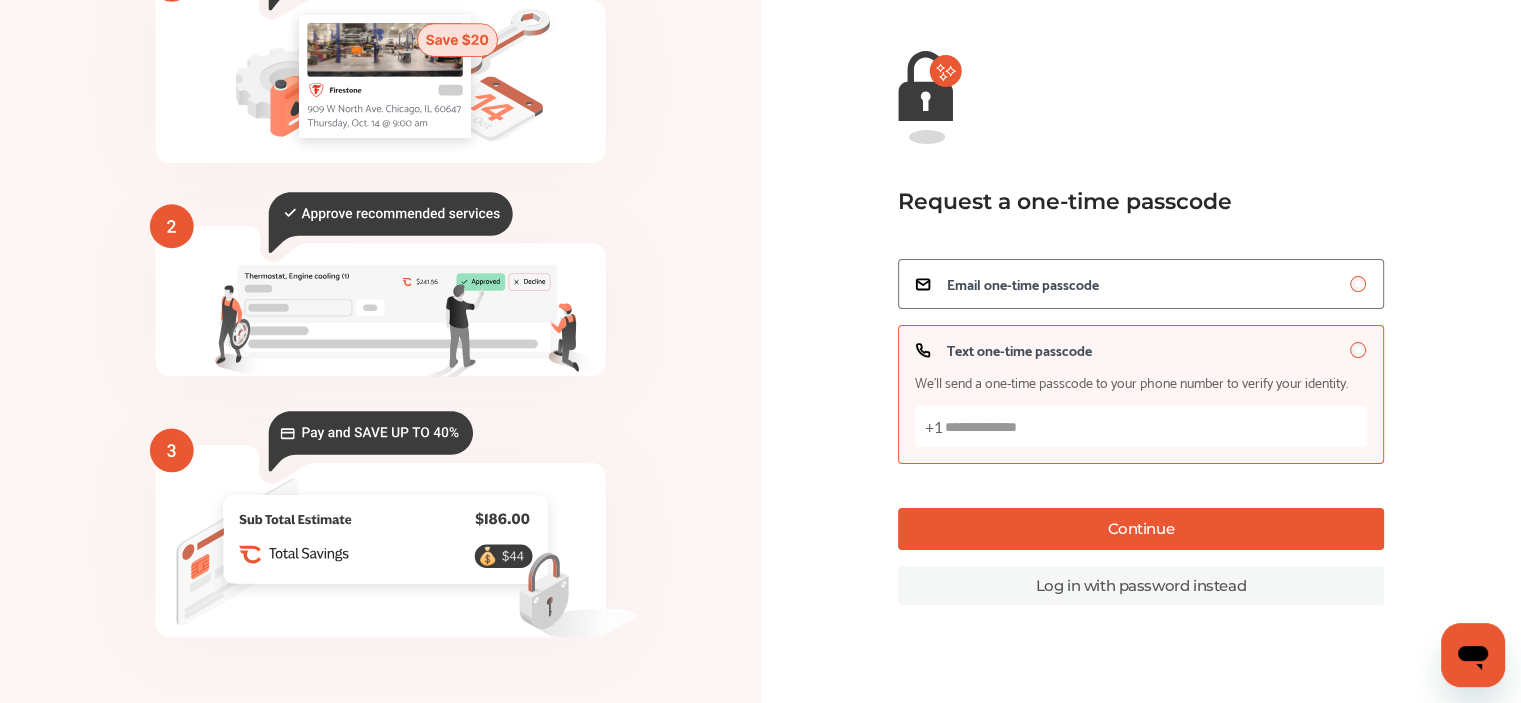 click on "Text one-time passcode We’ll send a one-time passcode to your phone number to verify your identity. +1" at bounding box center [1141, 426] 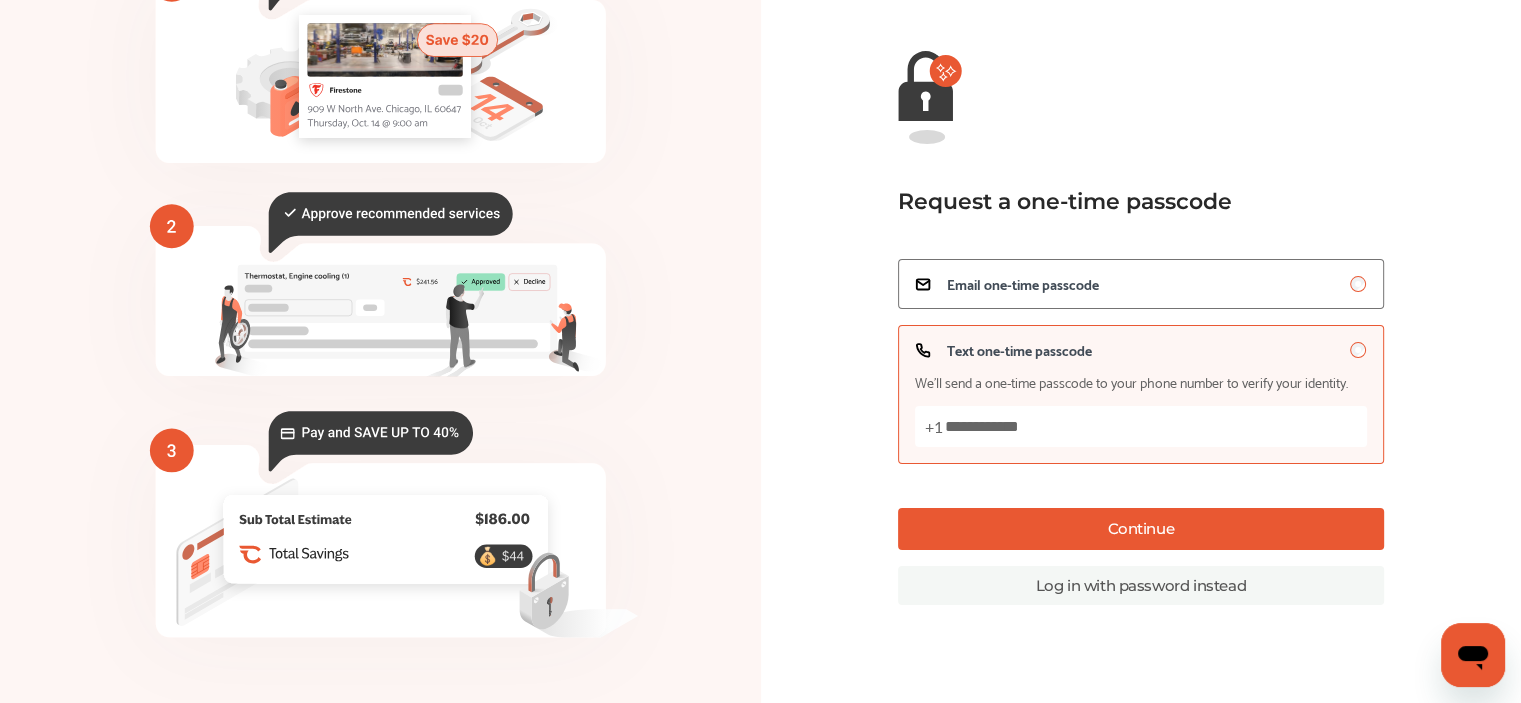 type on "**********" 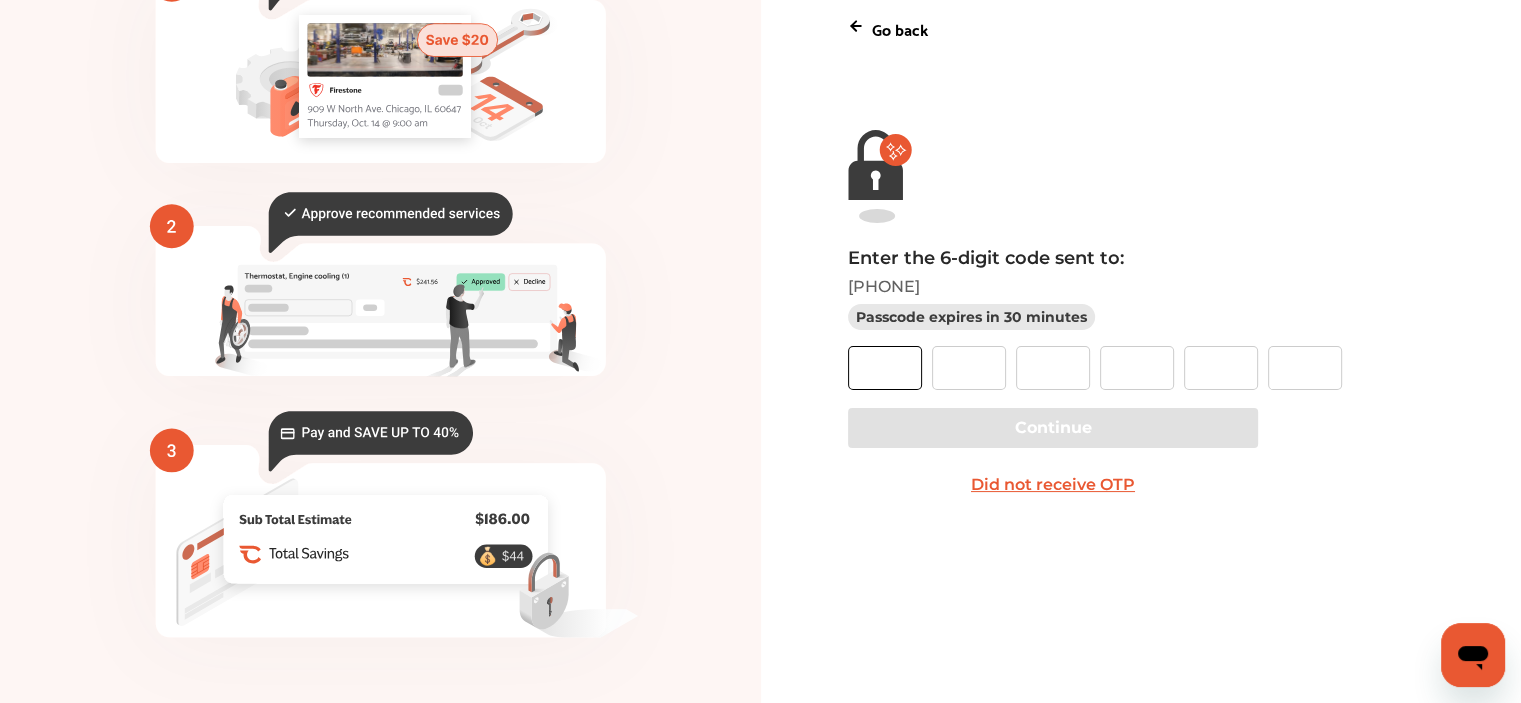 drag, startPoint x: 904, startPoint y: 370, endPoint x: 1311, endPoint y: 132, distance: 471.47958 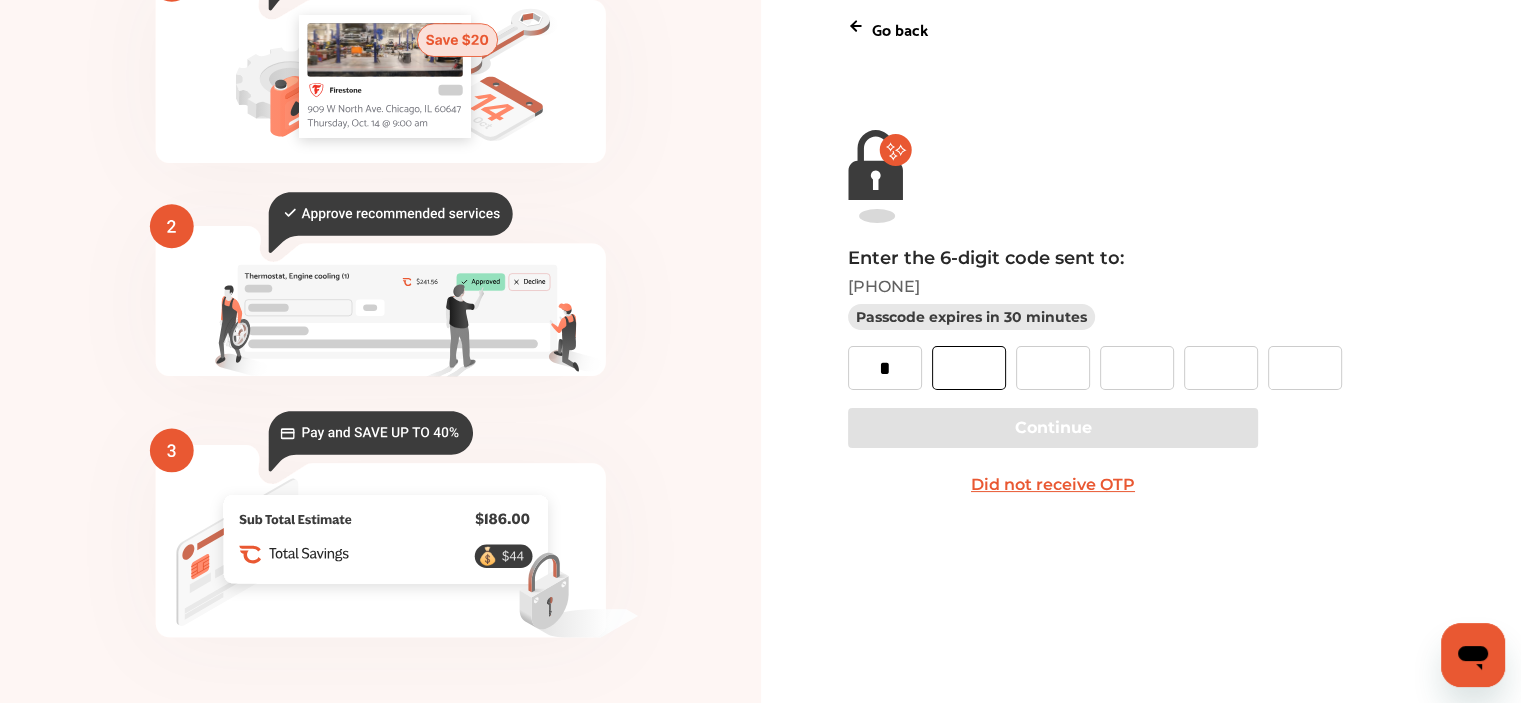 type on "*" 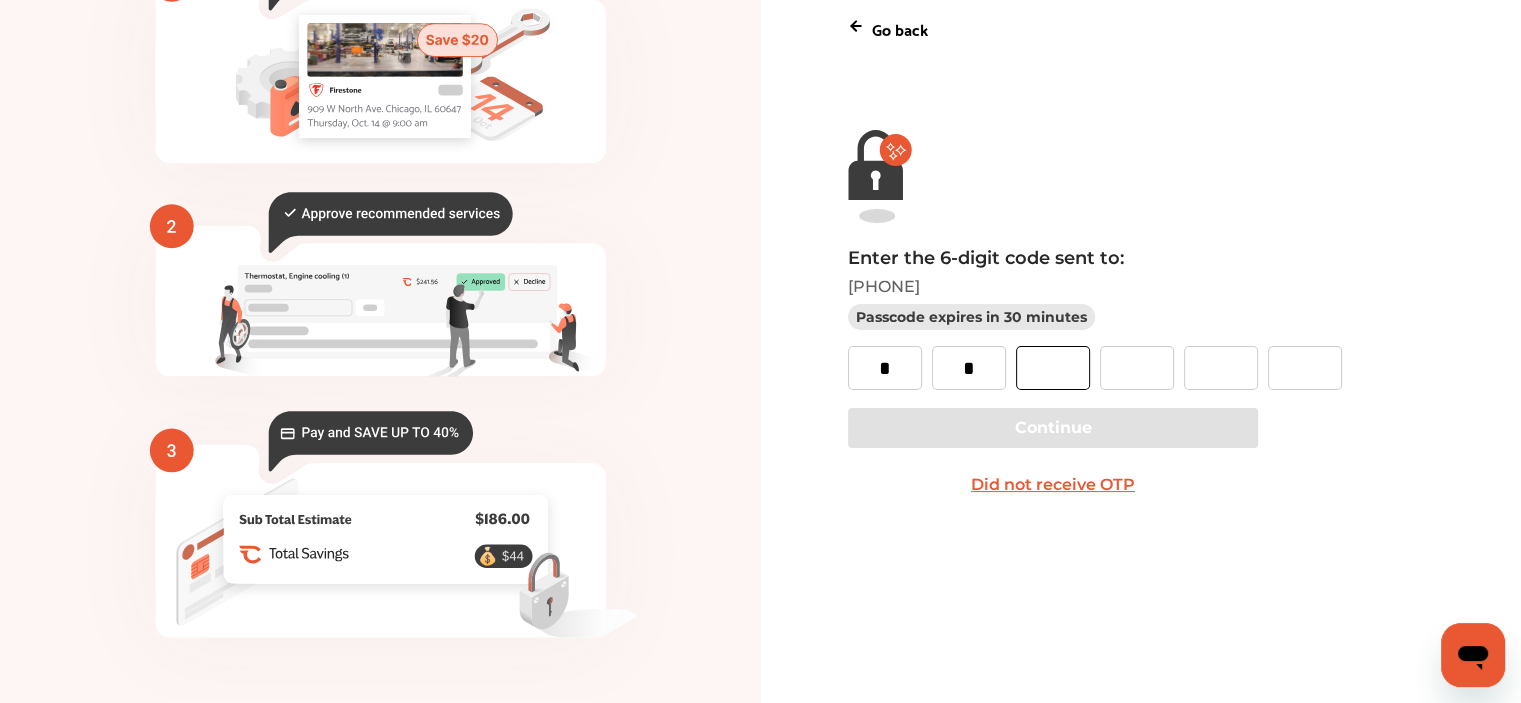 type on "*" 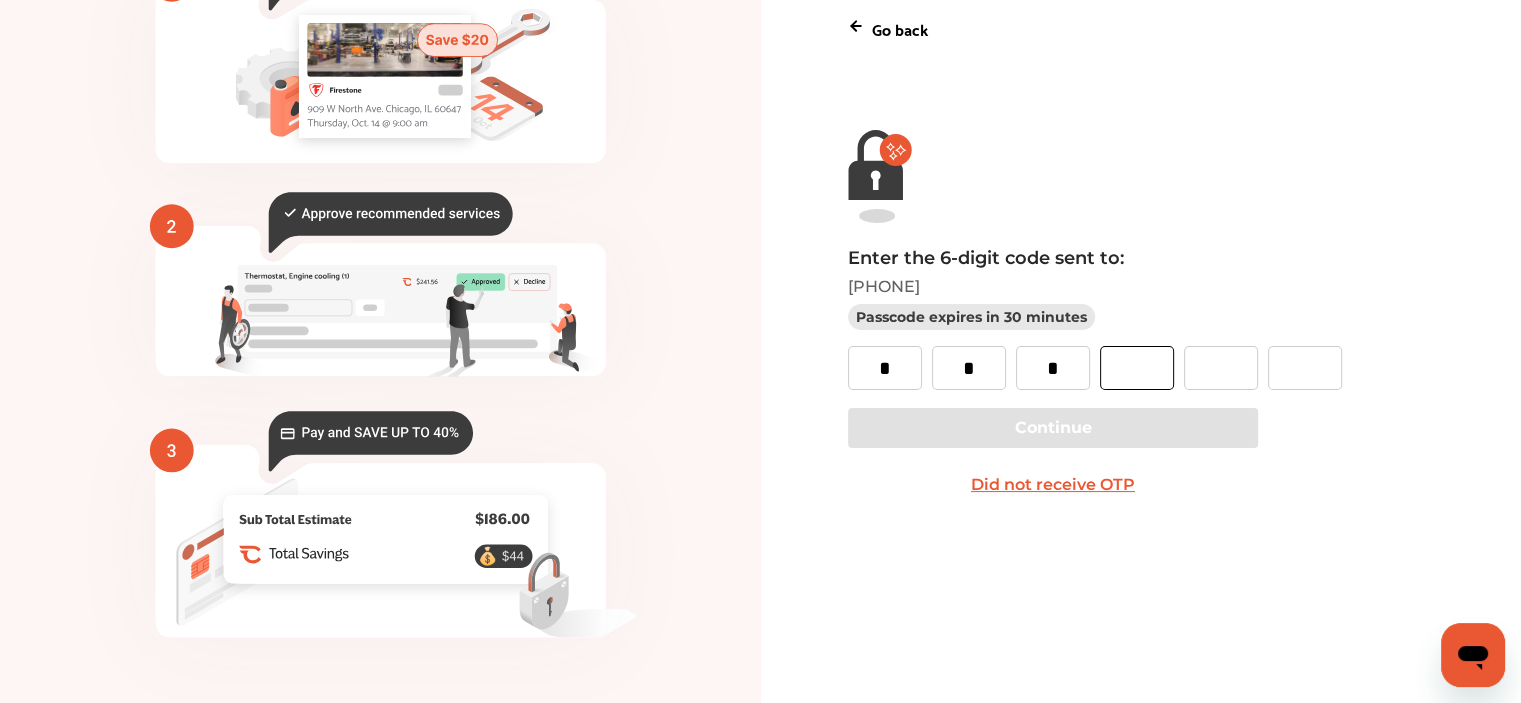 type on "*" 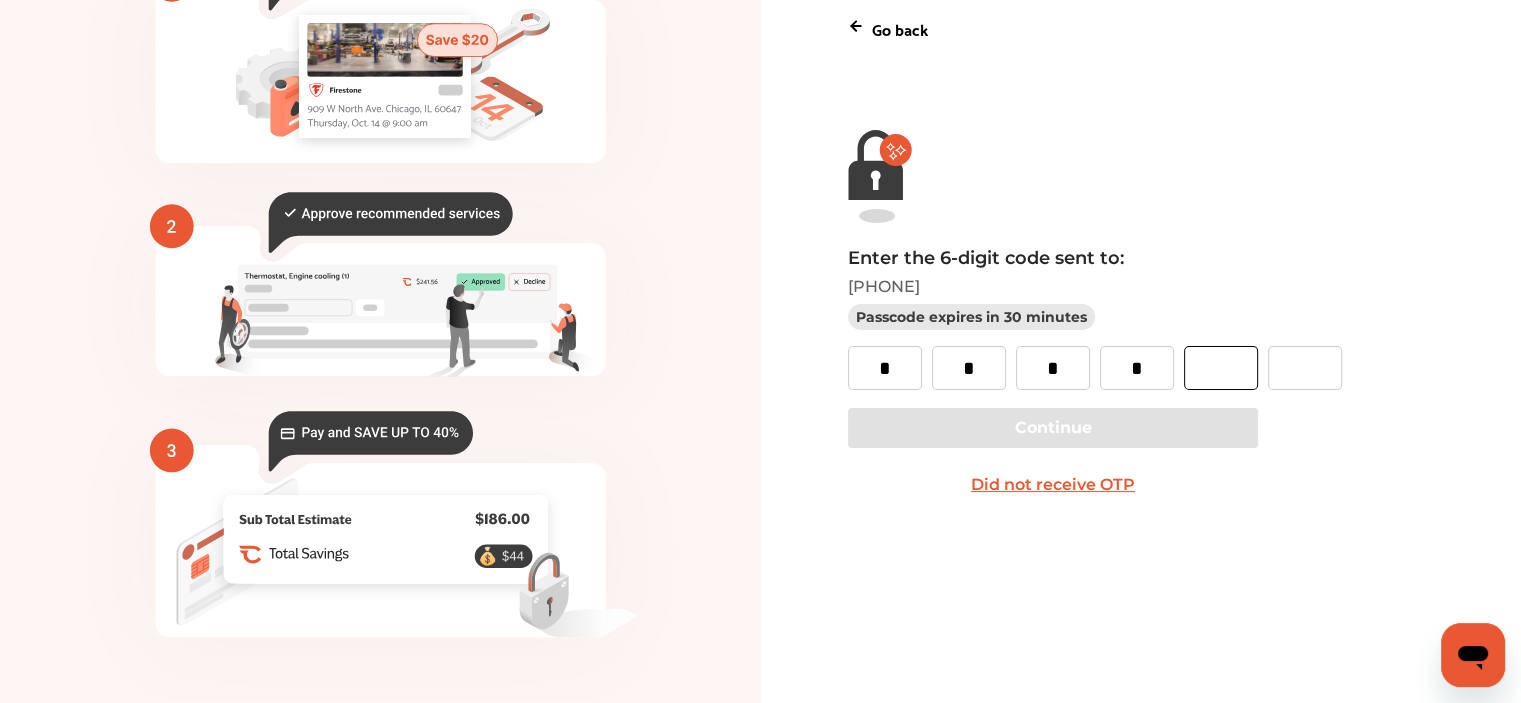 type on "*" 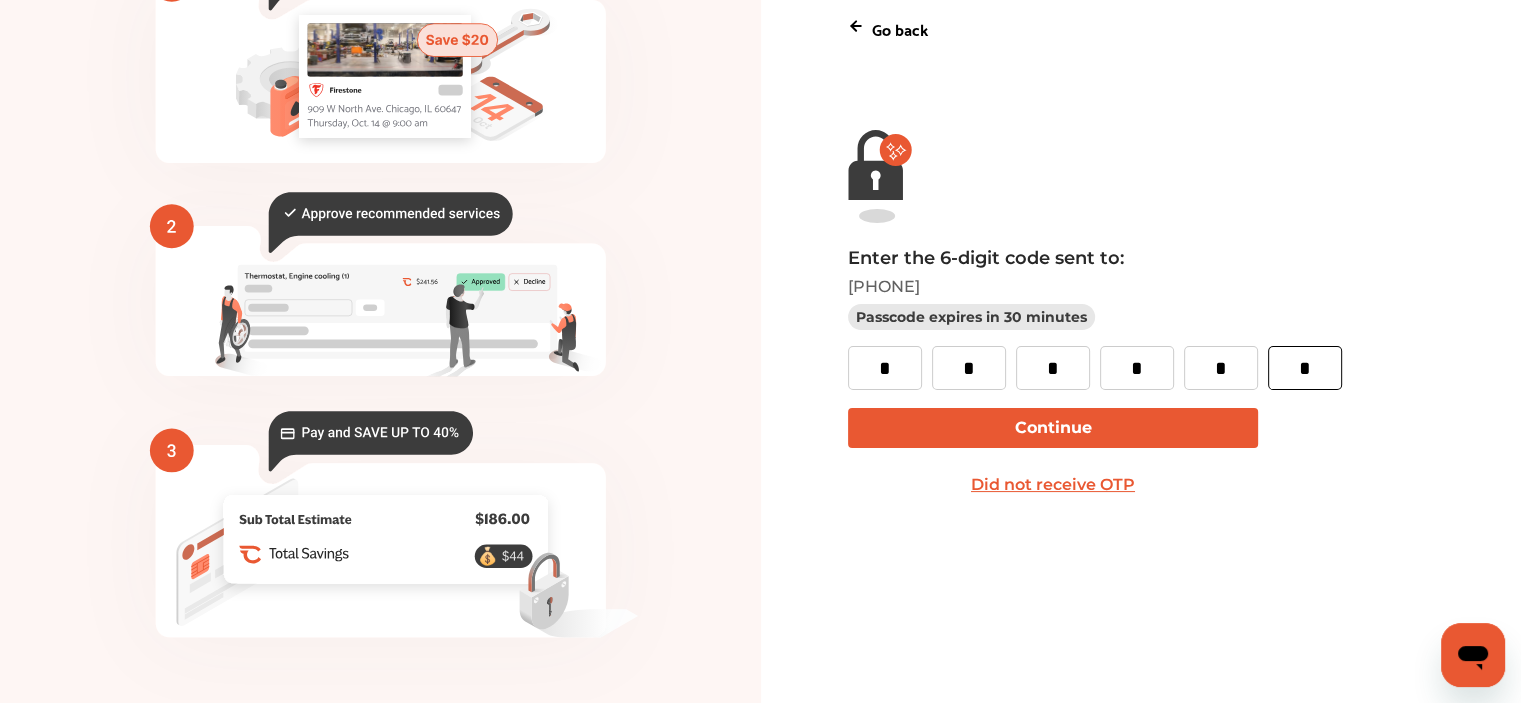 type on "*" 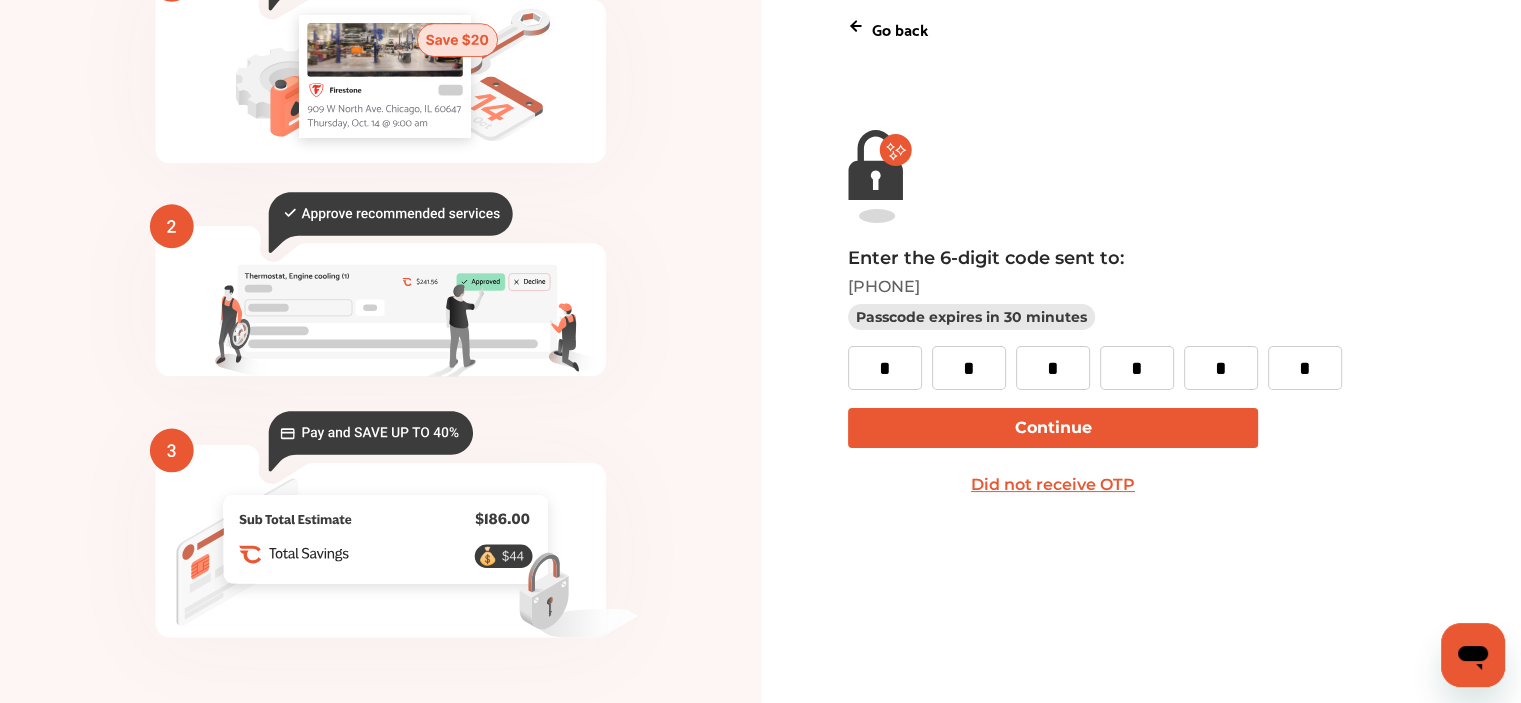 click on "Continue" at bounding box center [1053, 428] 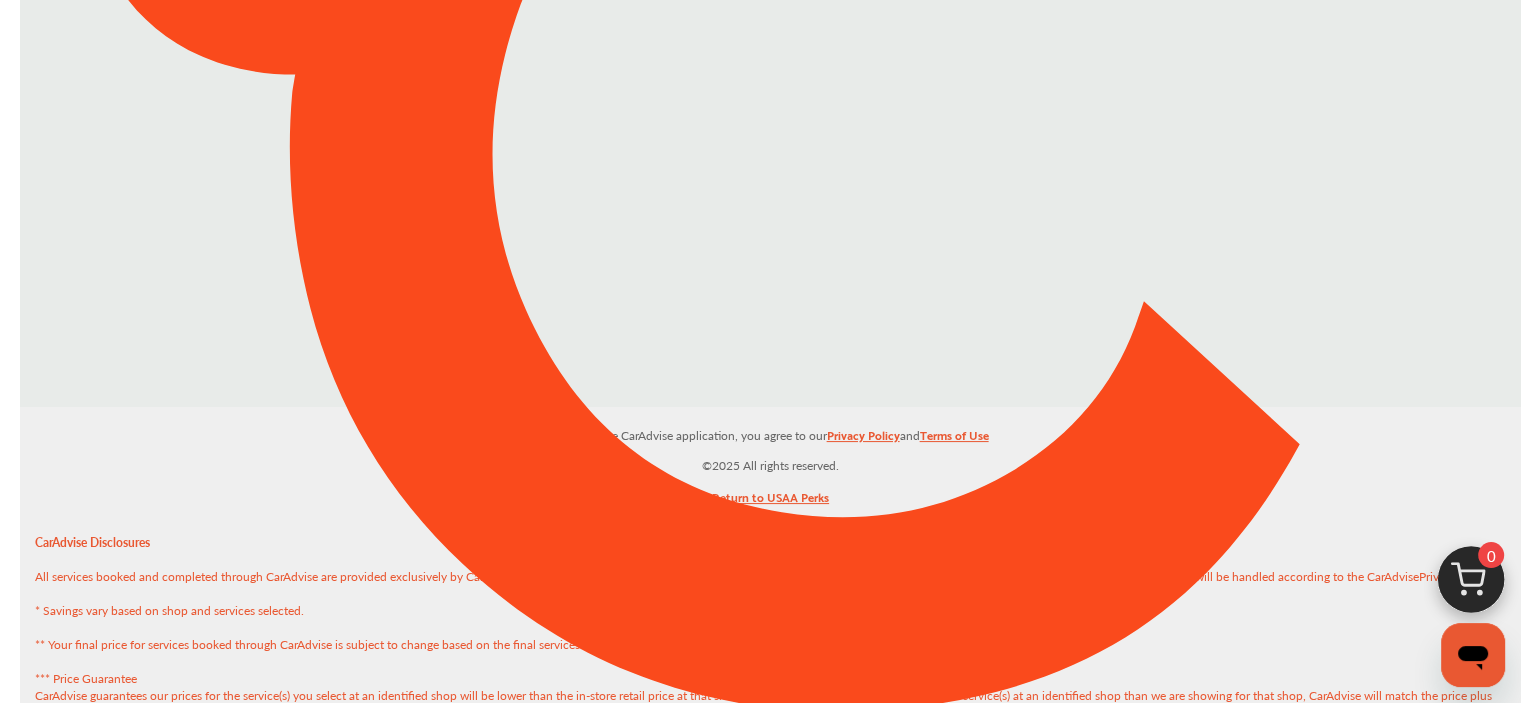 scroll, scrollTop: 0, scrollLeft: 0, axis: both 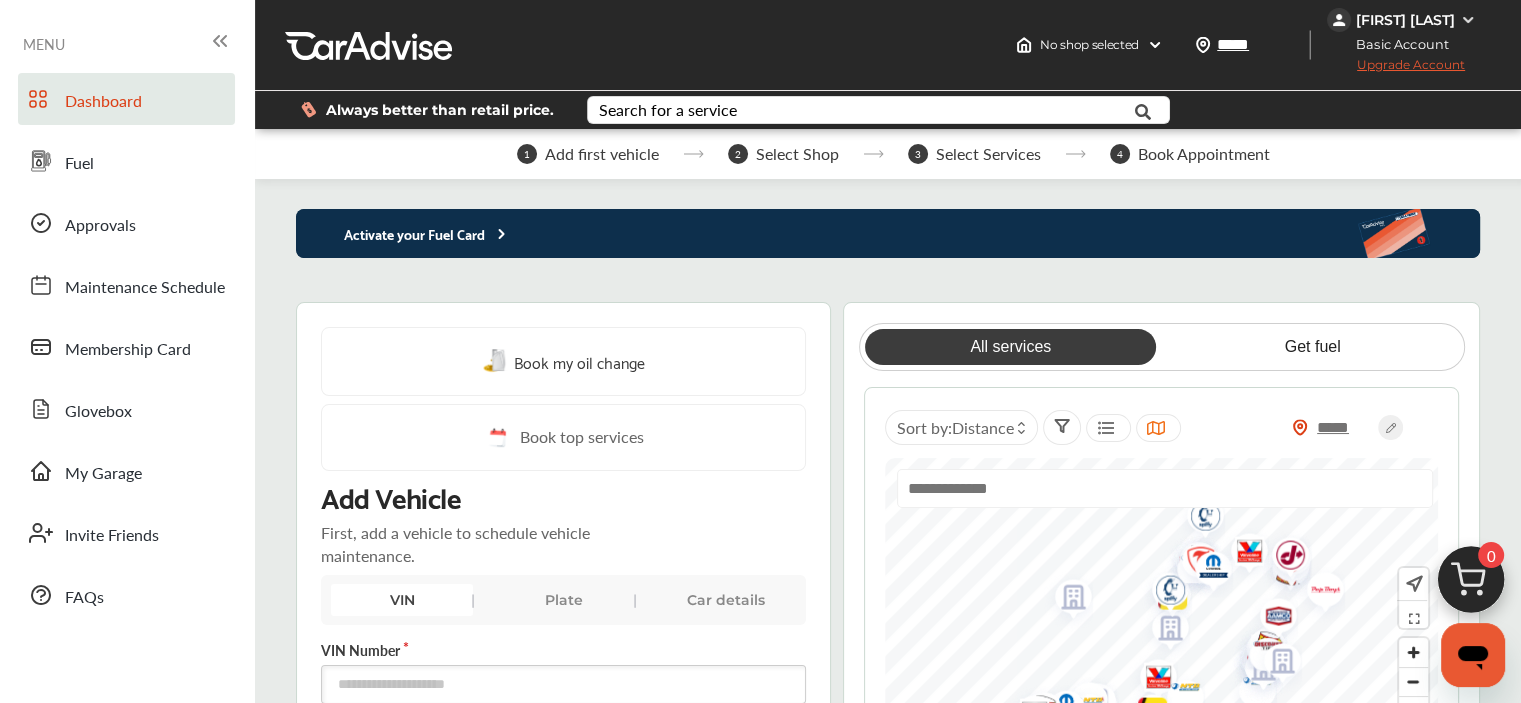 click on "VIN" at bounding box center (402, 600) 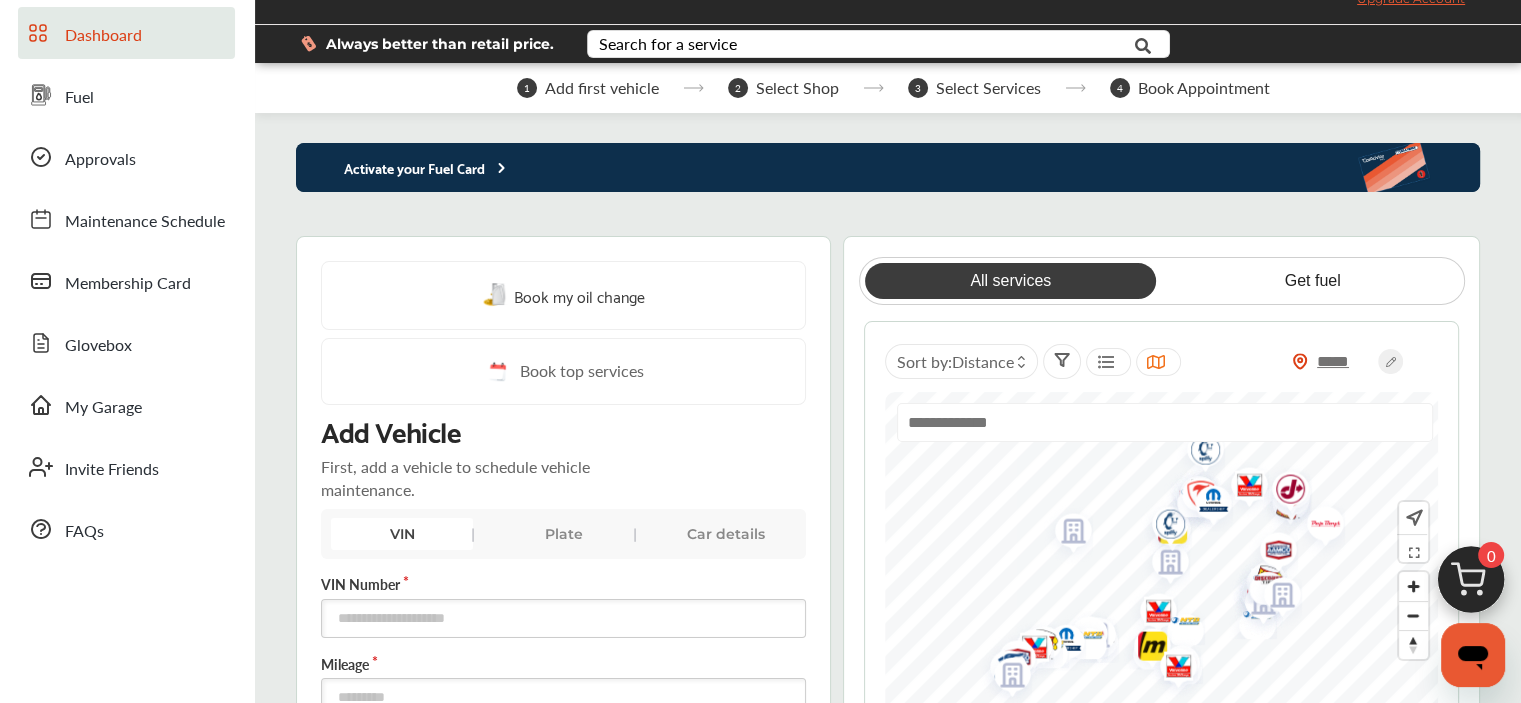 scroll, scrollTop: 300, scrollLeft: 0, axis: vertical 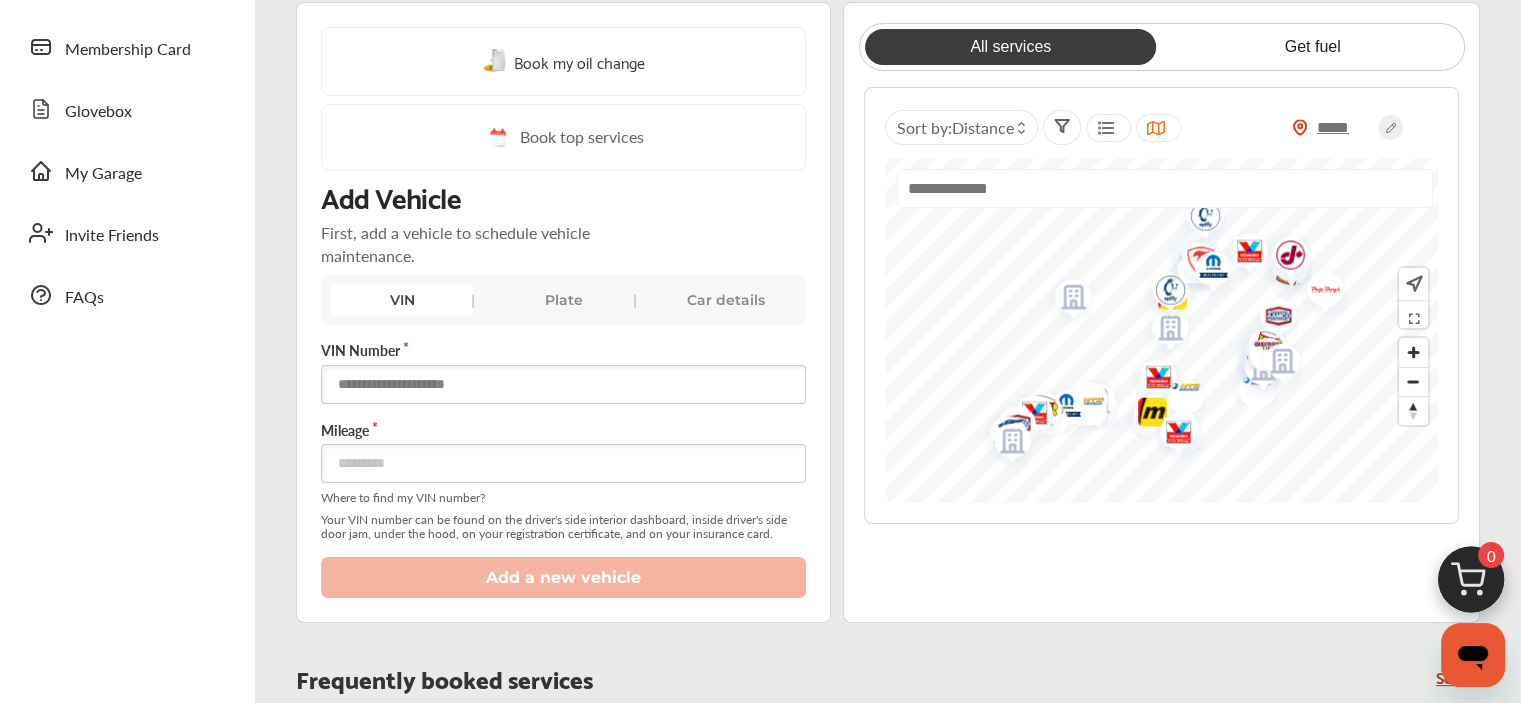 click at bounding box center [563, 384] 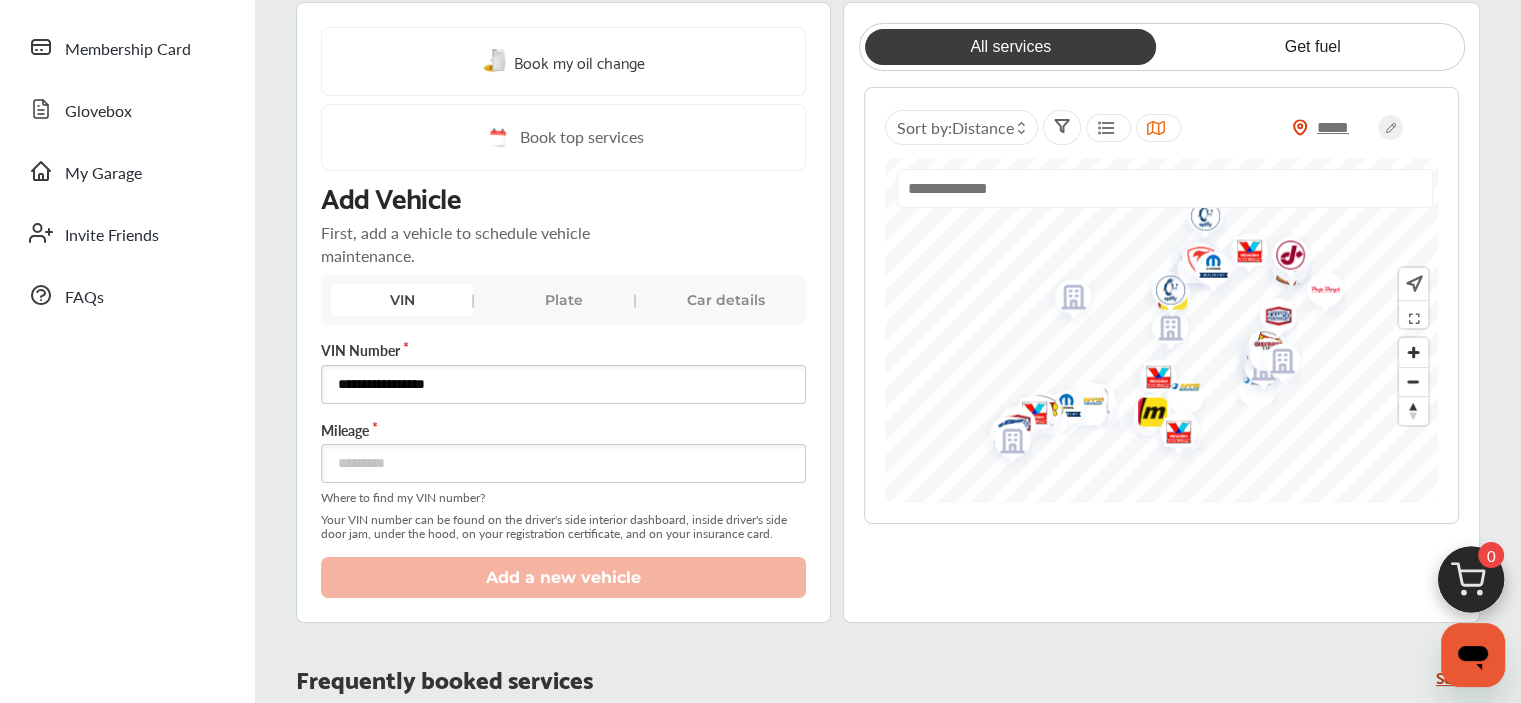 type on "**********" 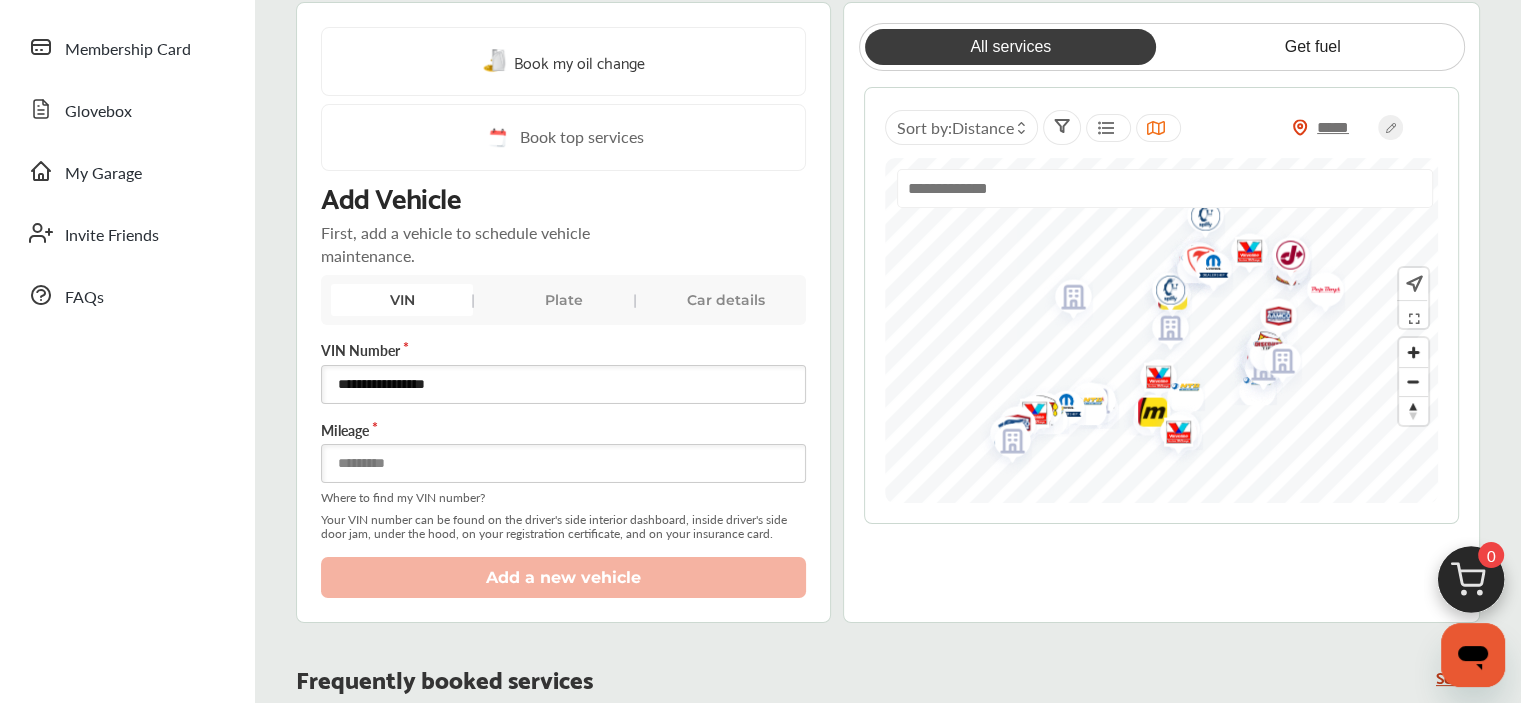 click at bounding box center [563, 463] 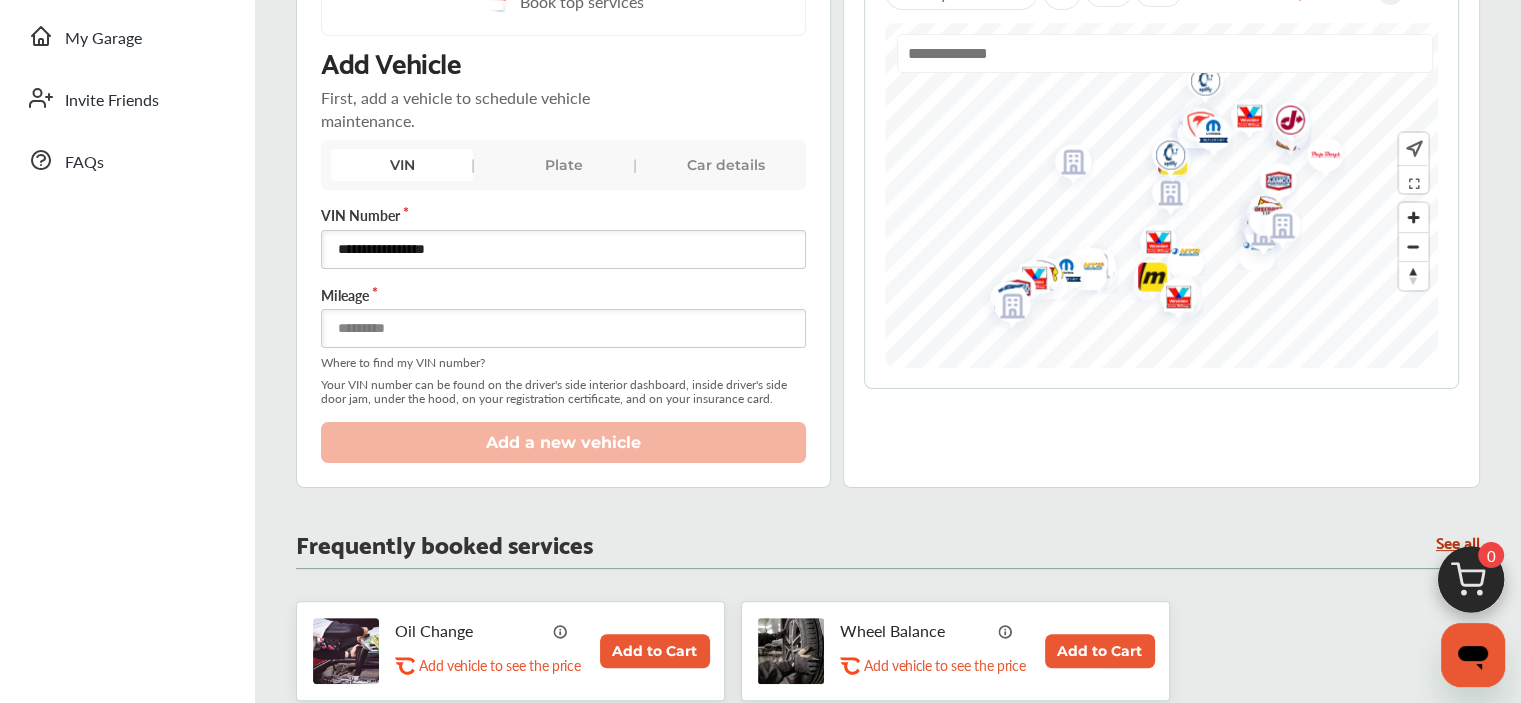scroll, scrollTop: 400, scrollLeft: 0, axis: vertical 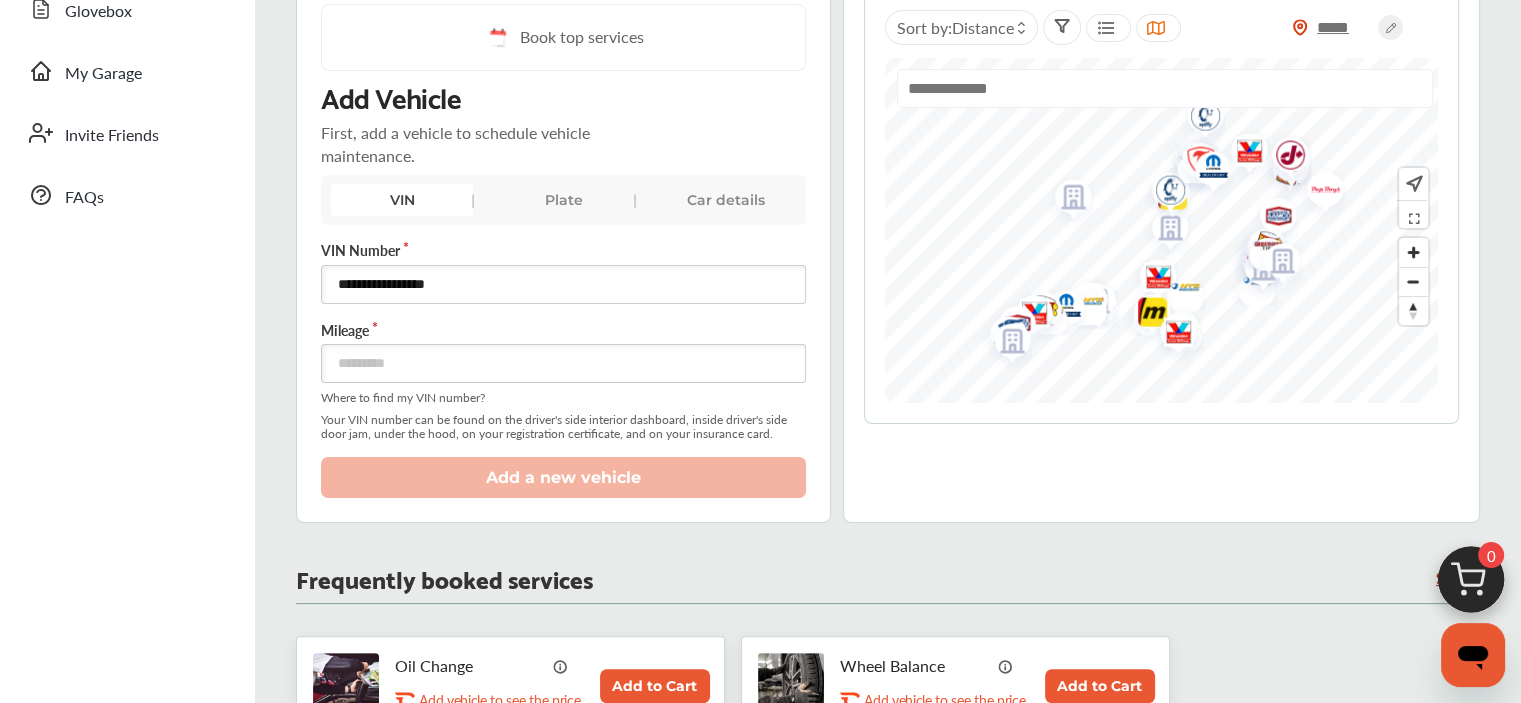 click on "Book top services" at bounding box center (563, 37) 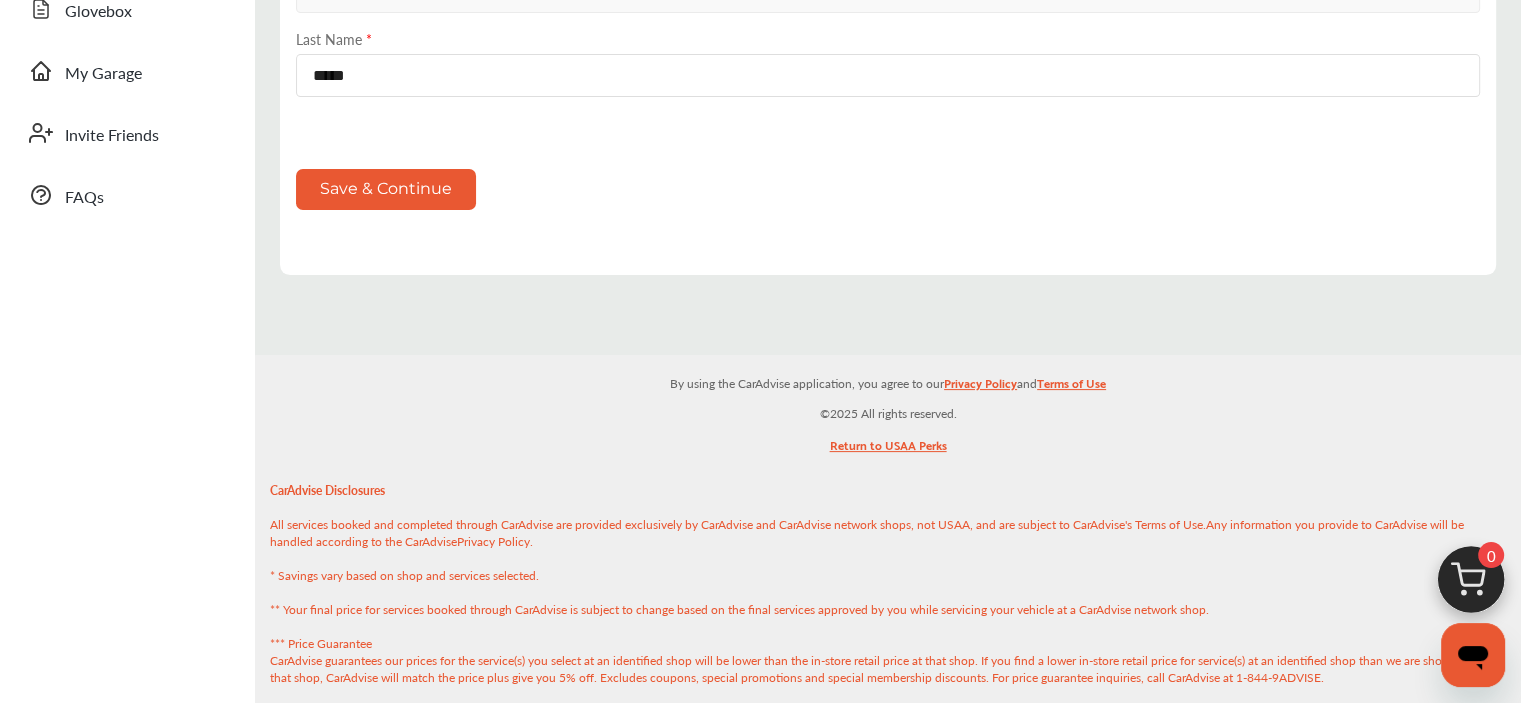 scroll, scrollTop: 0, scrollLeft: 0, axis: both 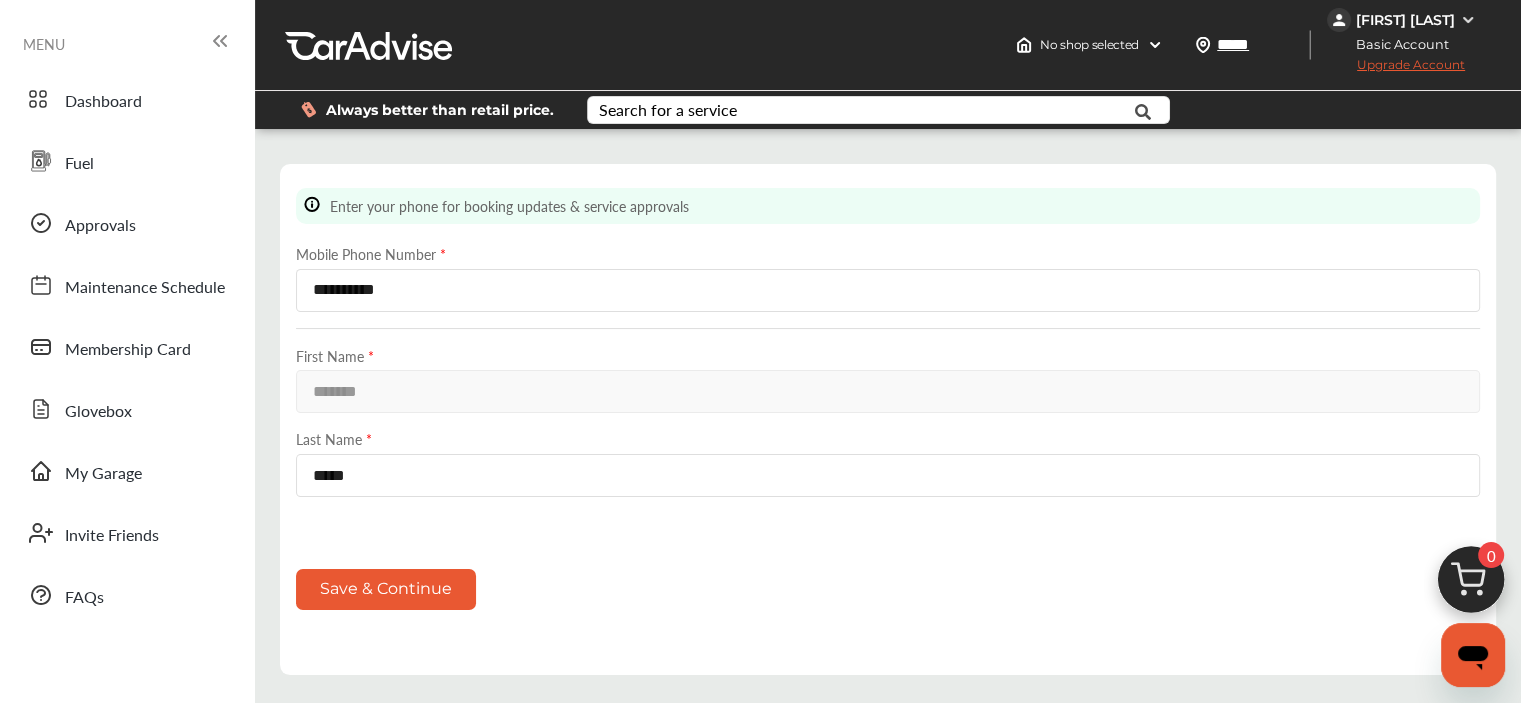 click on "Save & Continue" at bounding box center (386, 589) 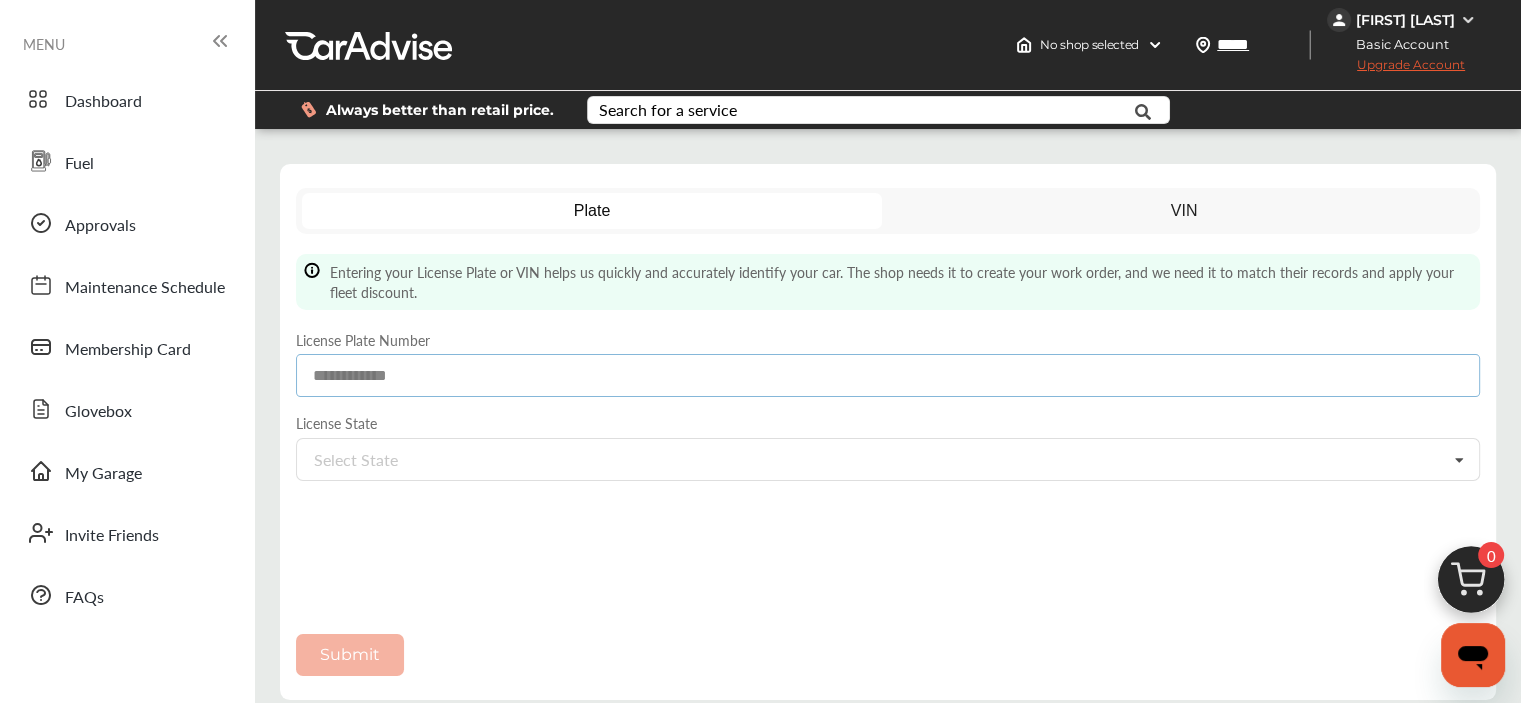 click at bounding box center (888, 375) 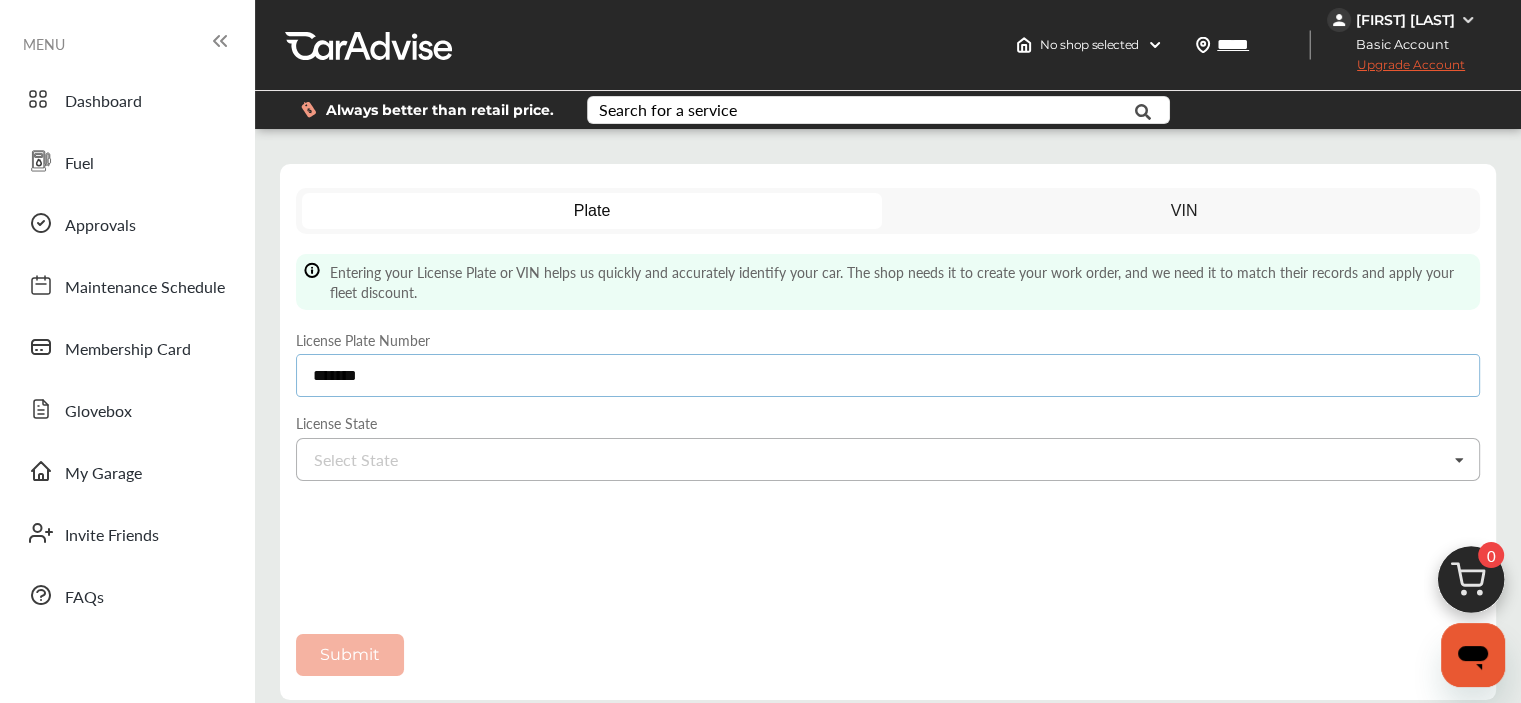 type on "*******" 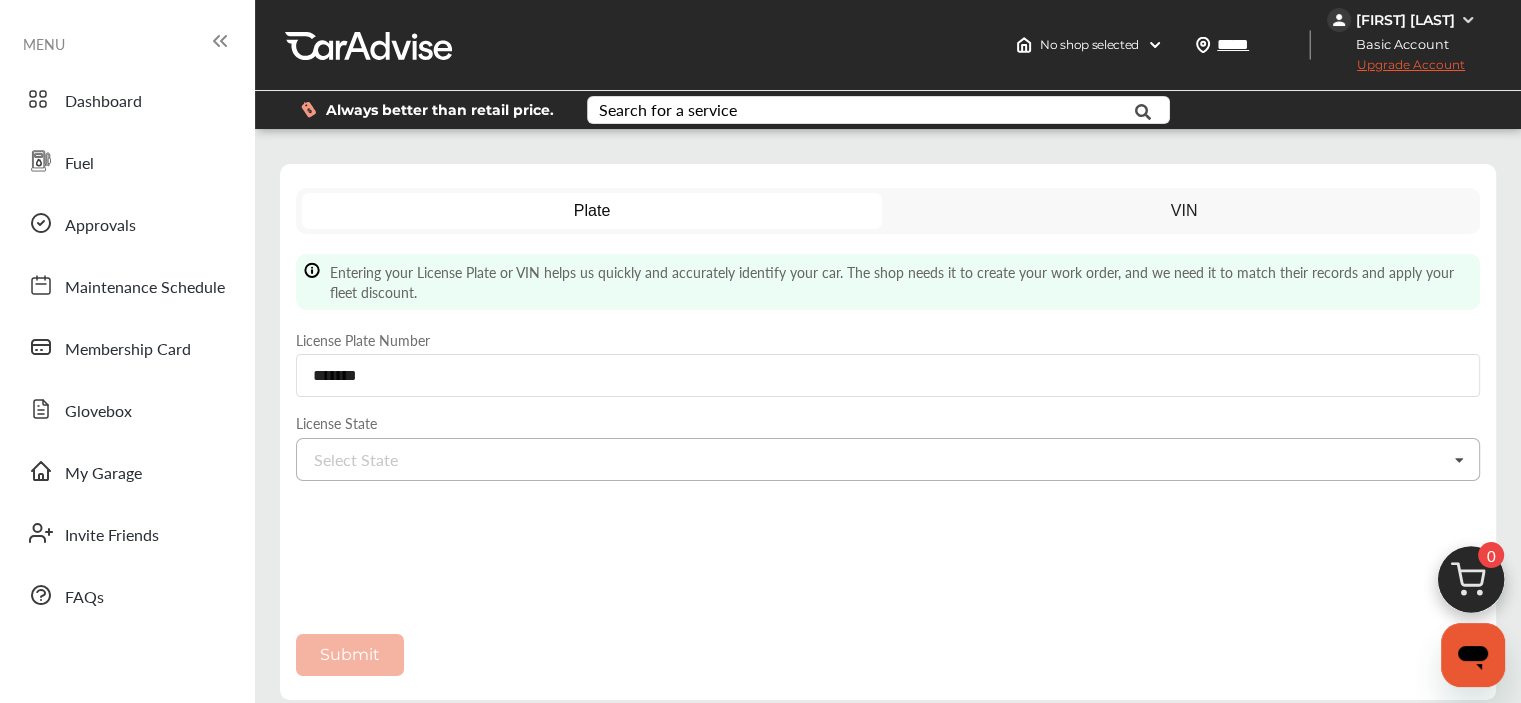 click at bounding box center (1459, 460) 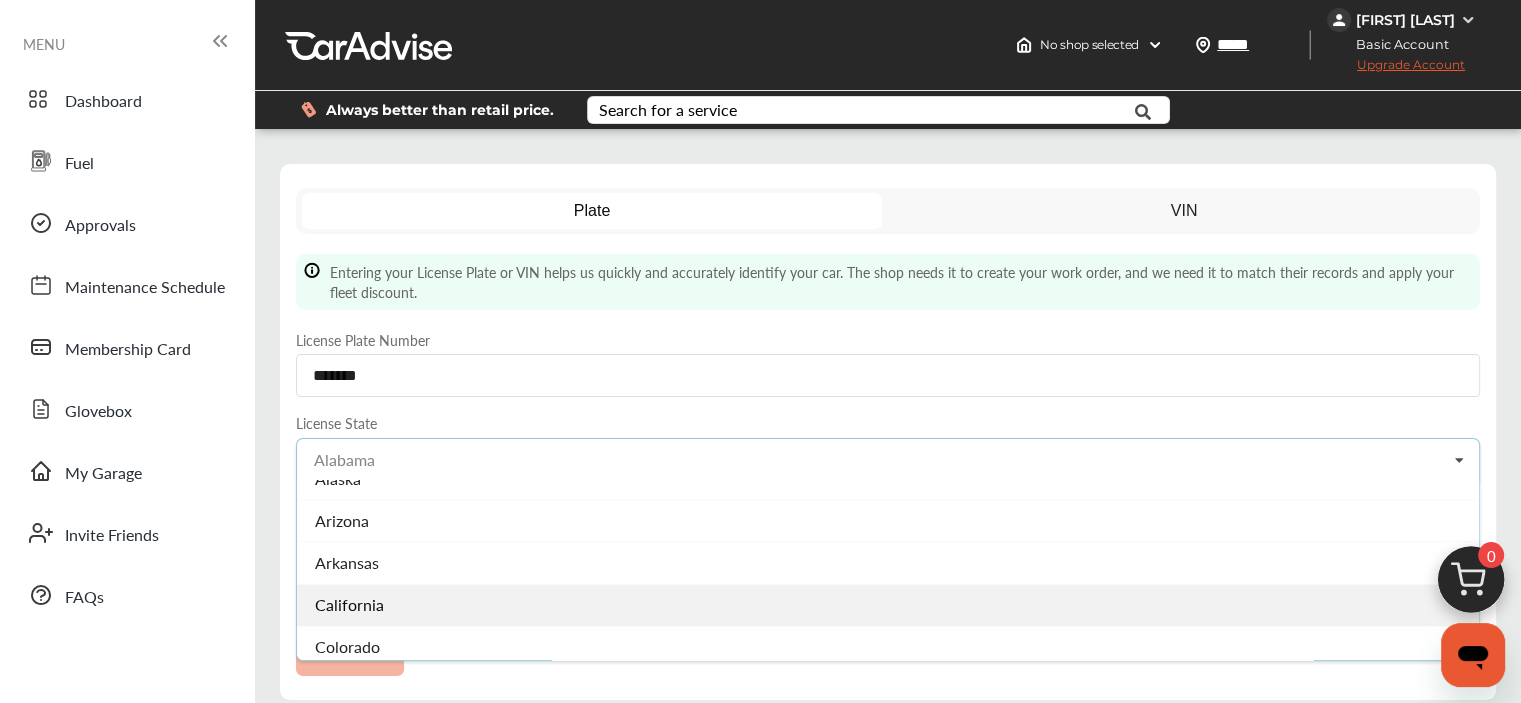 scroll, scrollTop: 100, scrollLeft: 0, axis: vertical 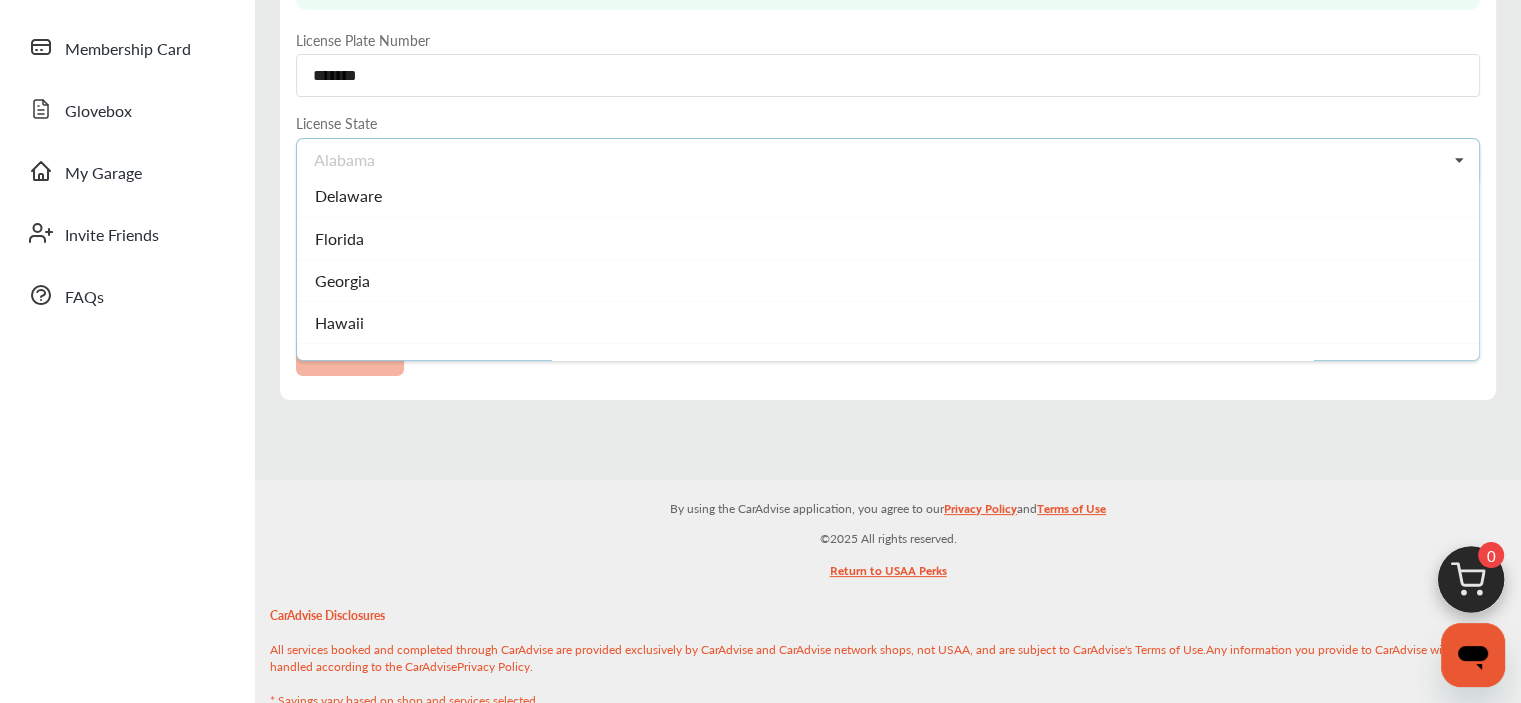 drag, startPoint x: 340, startPoint y: 275, endPoint x: 530, endPoint y: 280, distance: 190.06578 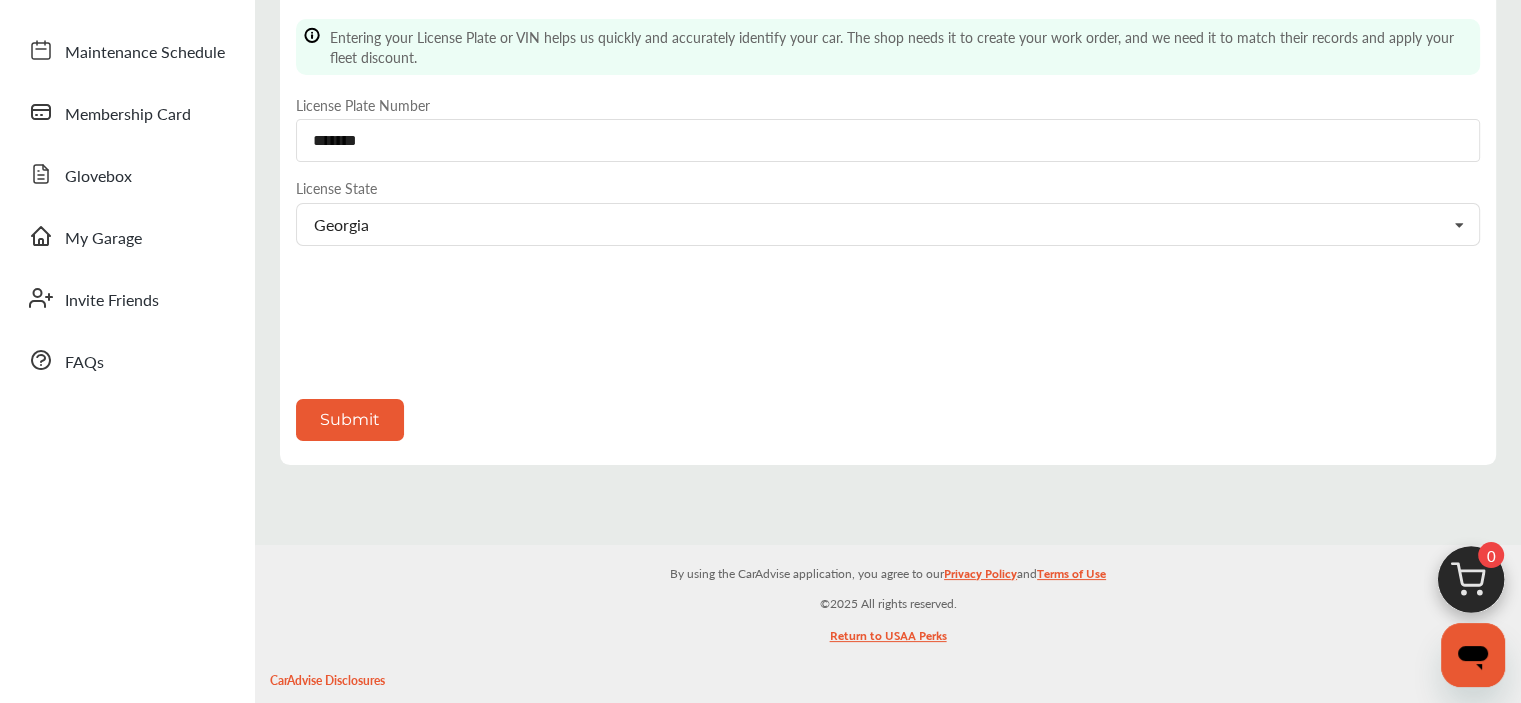 scroll, scrollTop: 200, scrollLeft: 0, axis: vertical 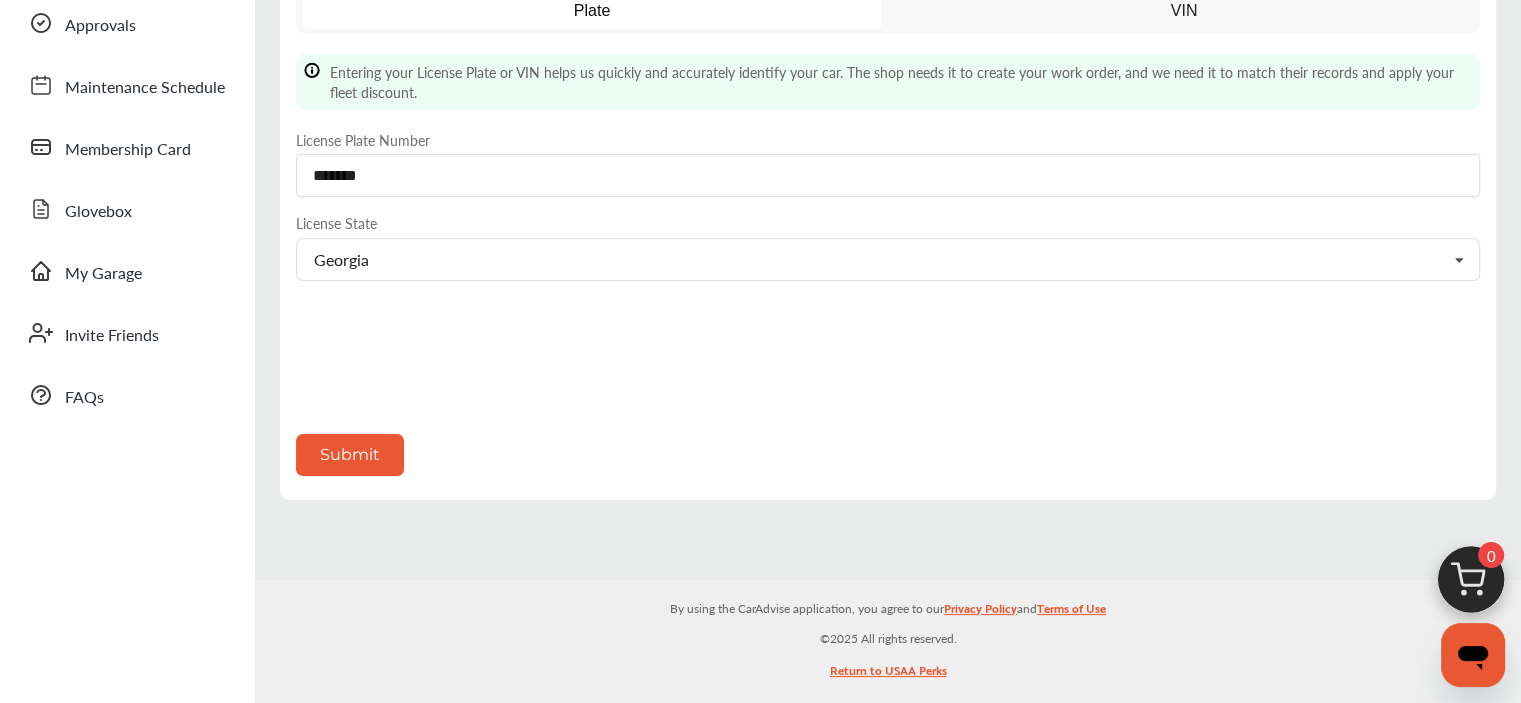 click on "Submit" at bounding box center (350, 454) 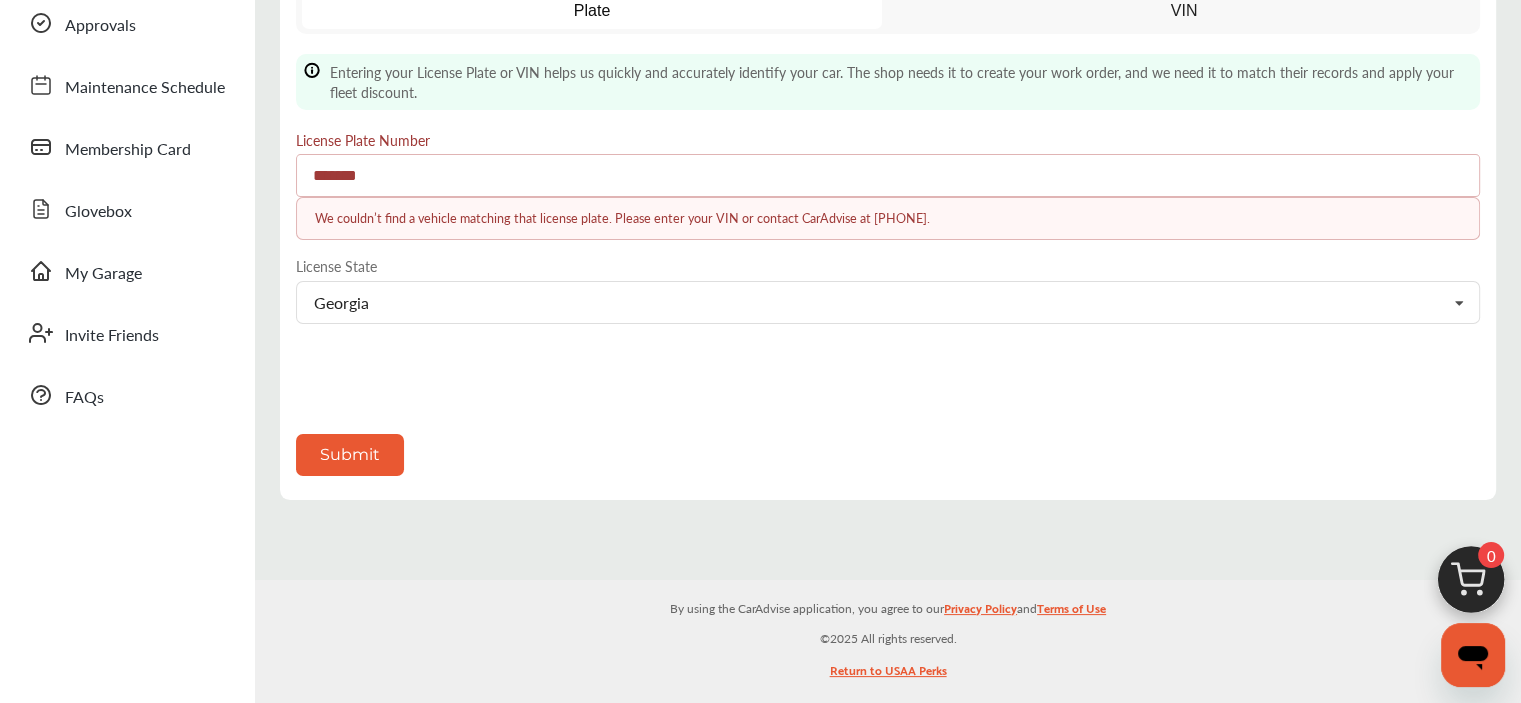 click on "Submit" at bounding box center [350, 454] 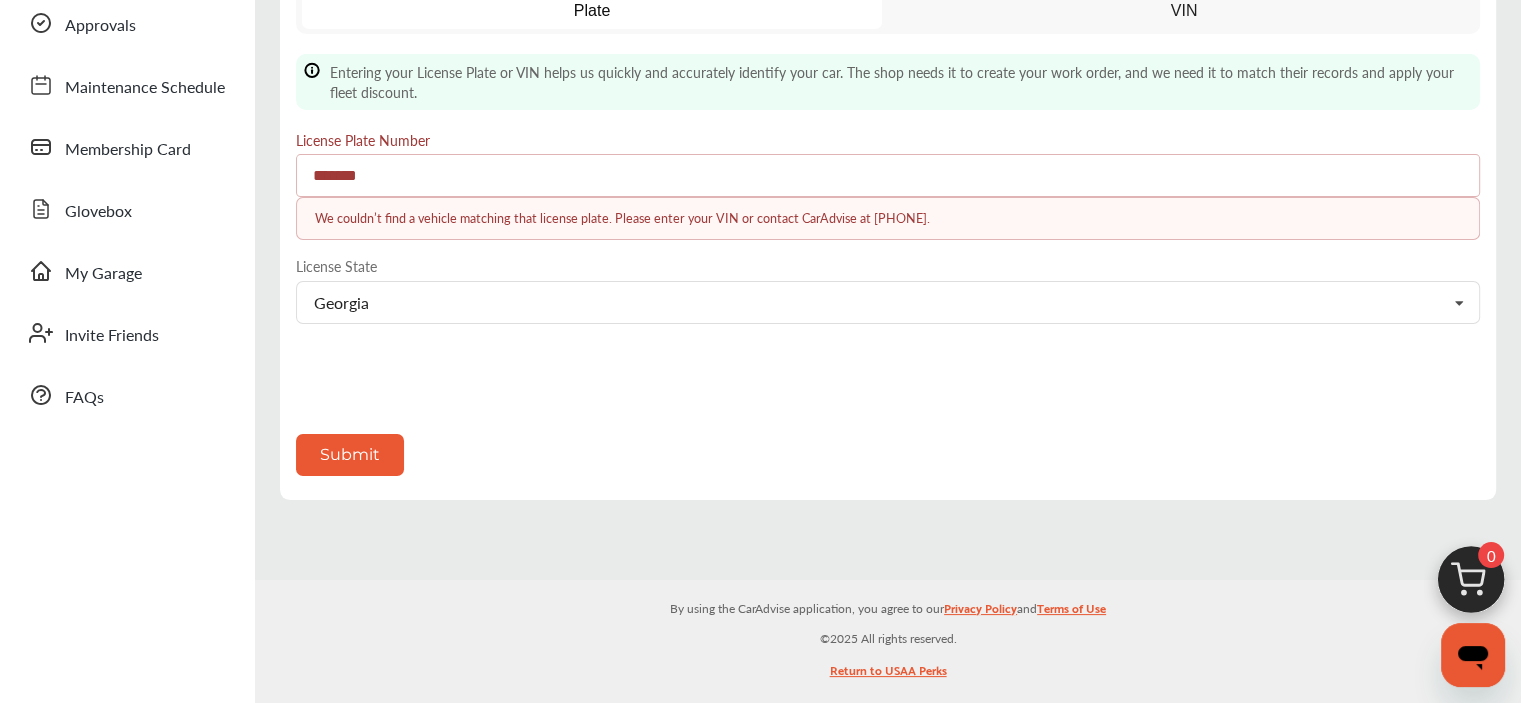 drag, startPoint x: 352, startPoint y: 446, endPoint x: 364, endPoint y: 447, distance: 12.0415945 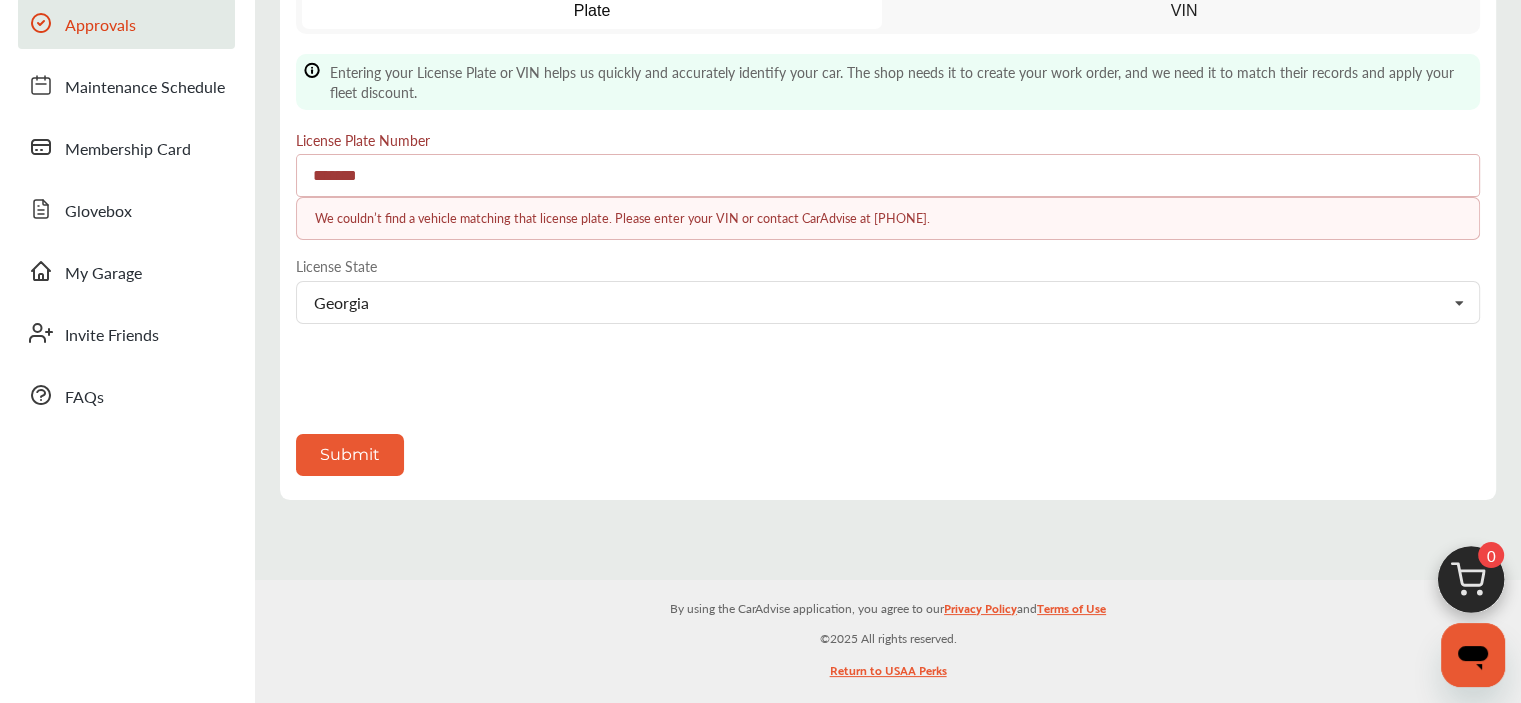 scroll, scrollTop: 0, scrollLeft: 0, axis: both 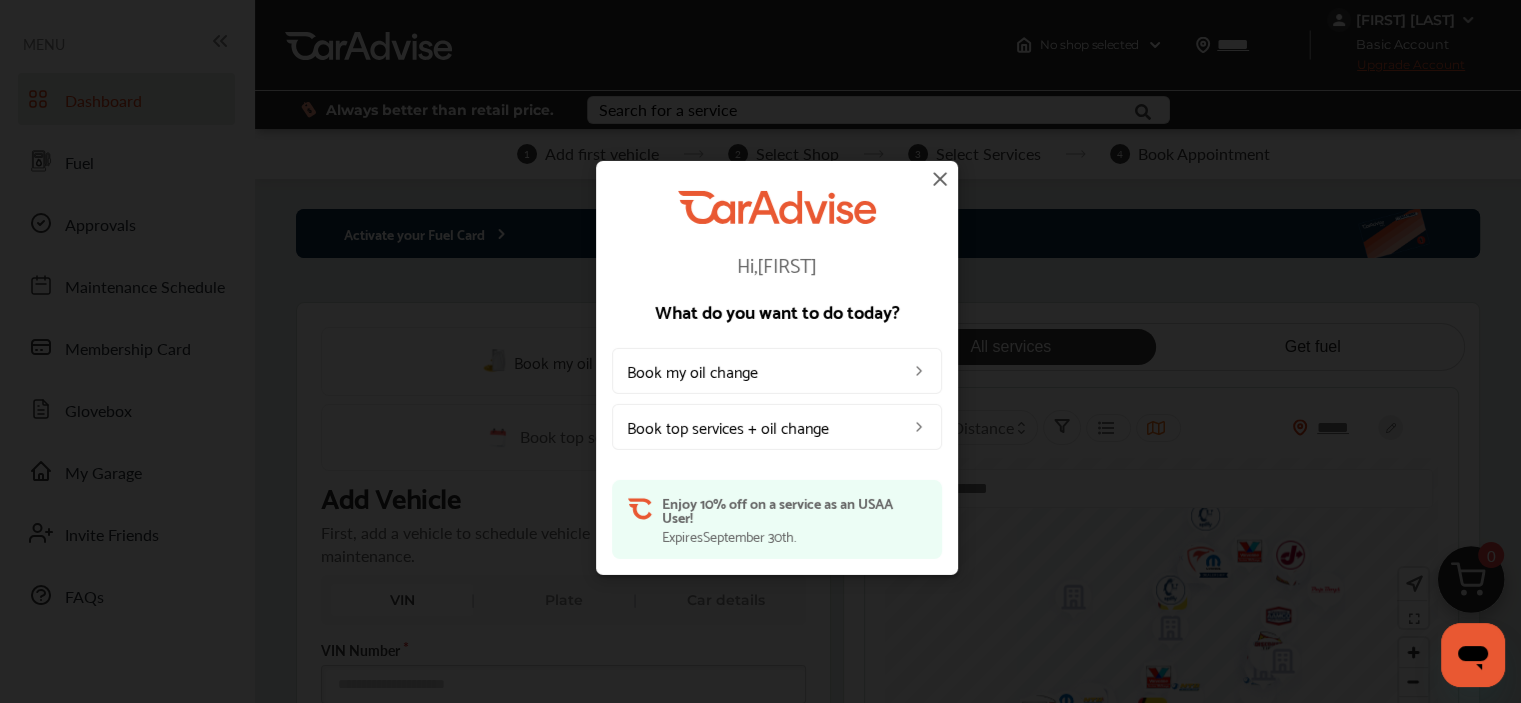 click at bounding box center [940, 178] 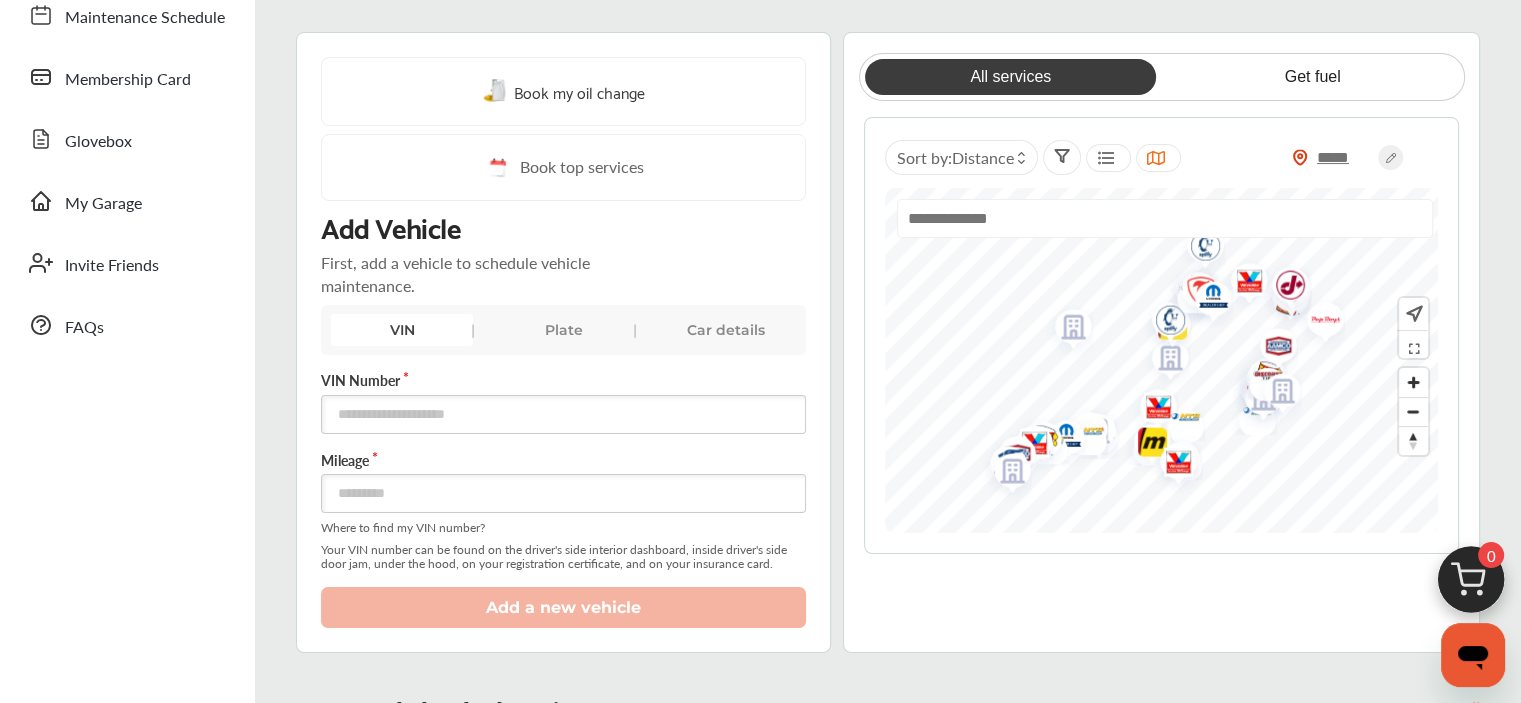 scroll, scrollTop: 300, scrollLeft: 0, axis: vertical 